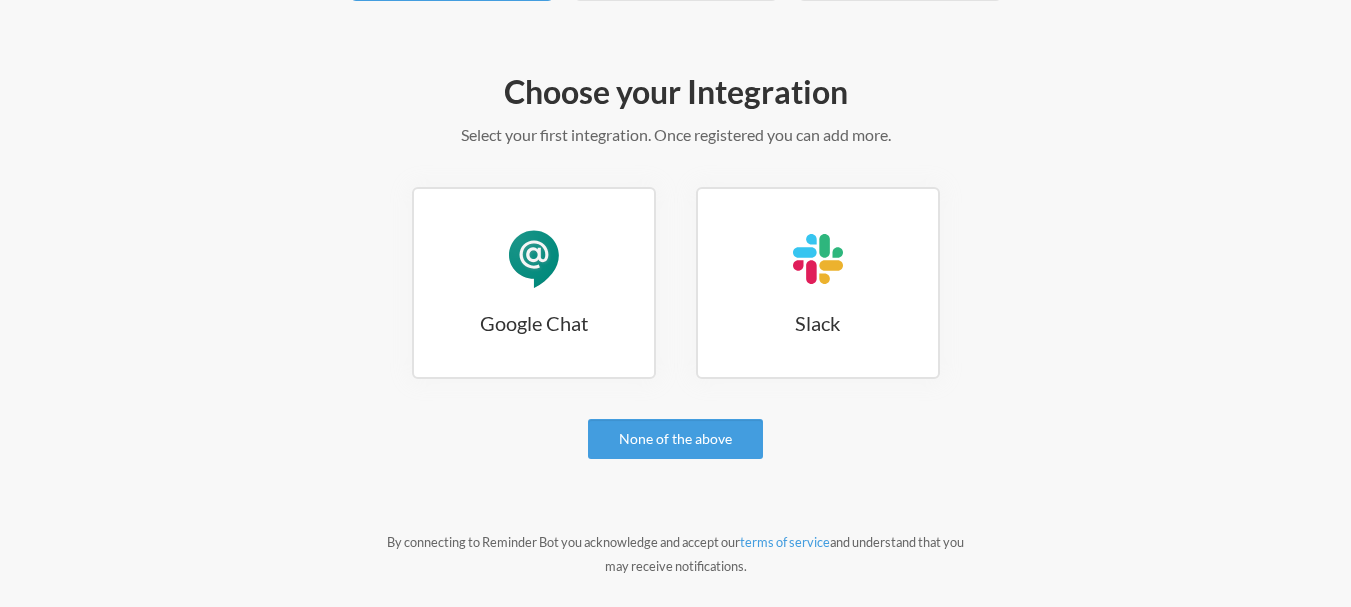 scroll, scrollTop: 200, scrollLeft: 0, axis: vertical 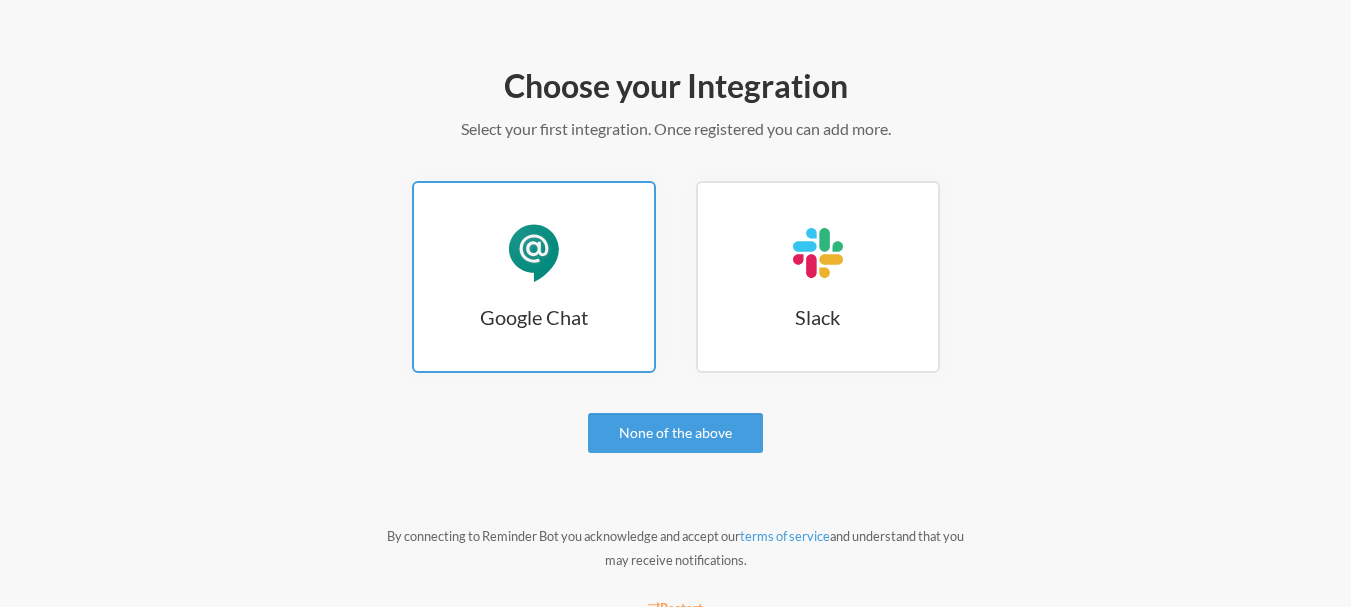 click on "Google Chat   Google Chat" at bounding box center (534, 277) 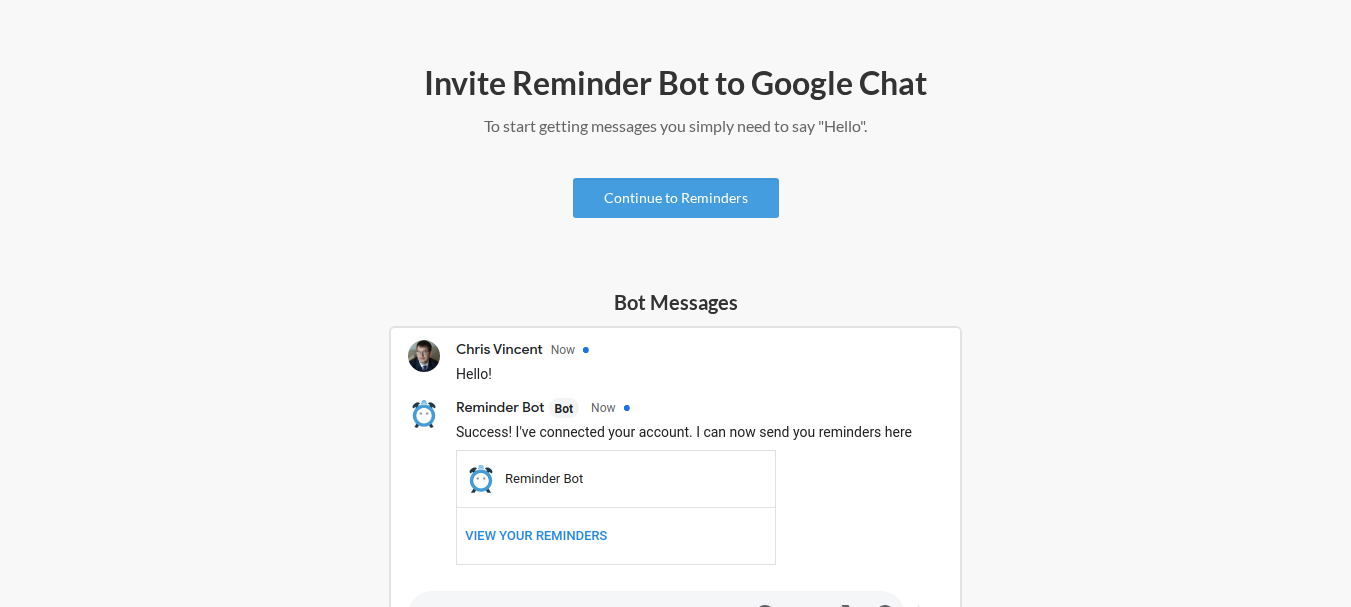 scroll, scrollTop: 0, scrollLeft: 0, axis: both 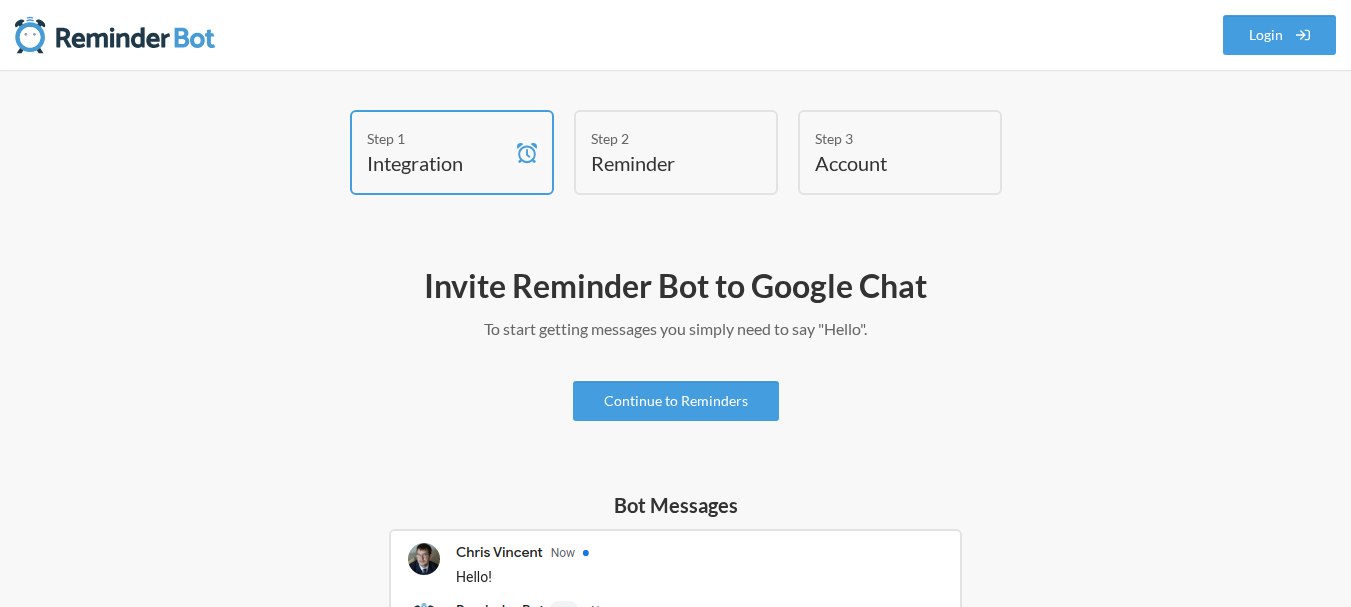 click on "Step 2   Reminder" at bounding box center (676, 152) 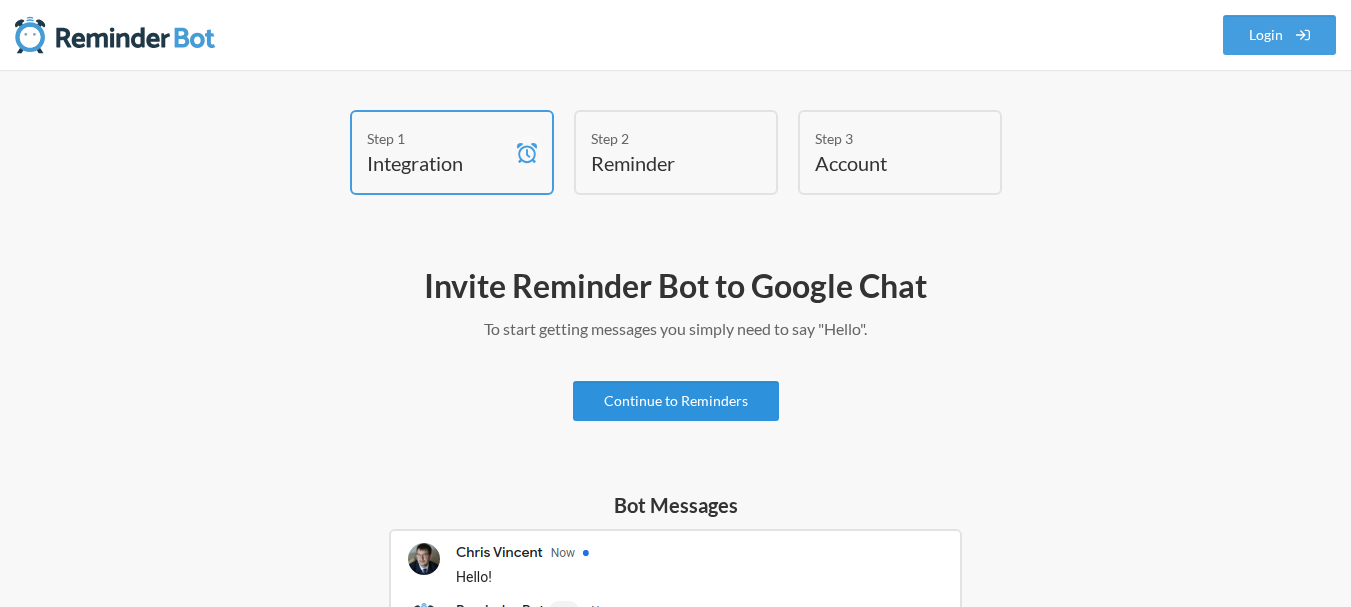click on "Continue to Reminders" at bounding box center (676, 401) 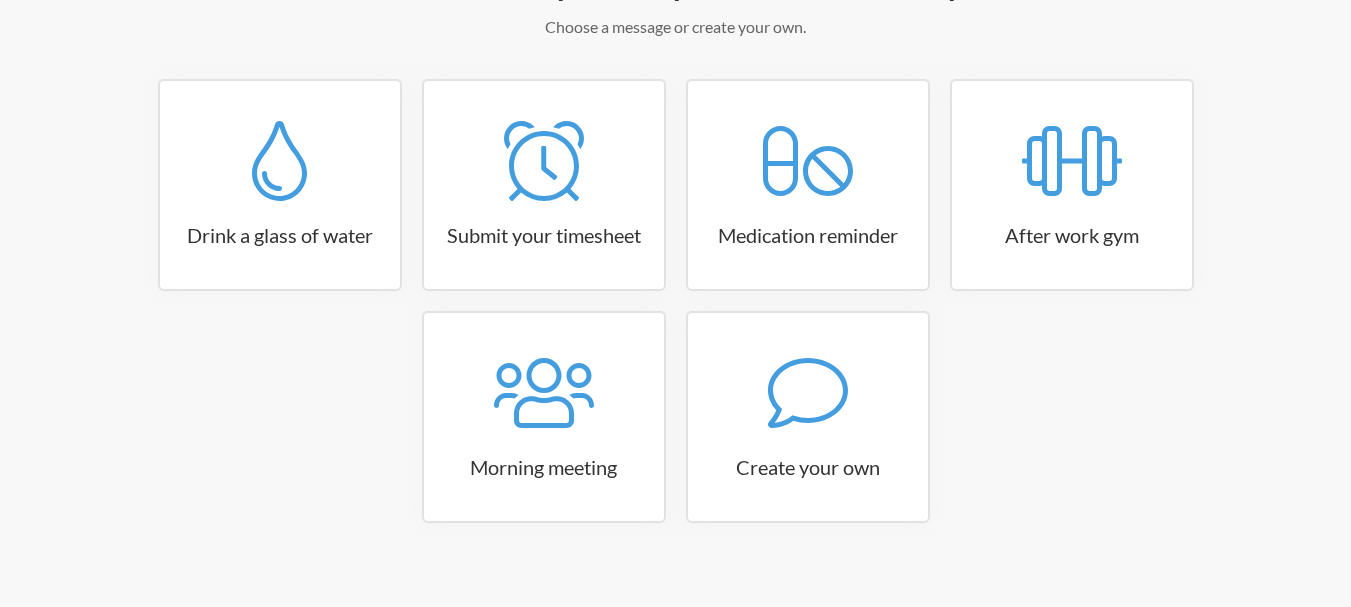 scroll, scrollTop: 328, scrollLeft: 0, axis: vertical 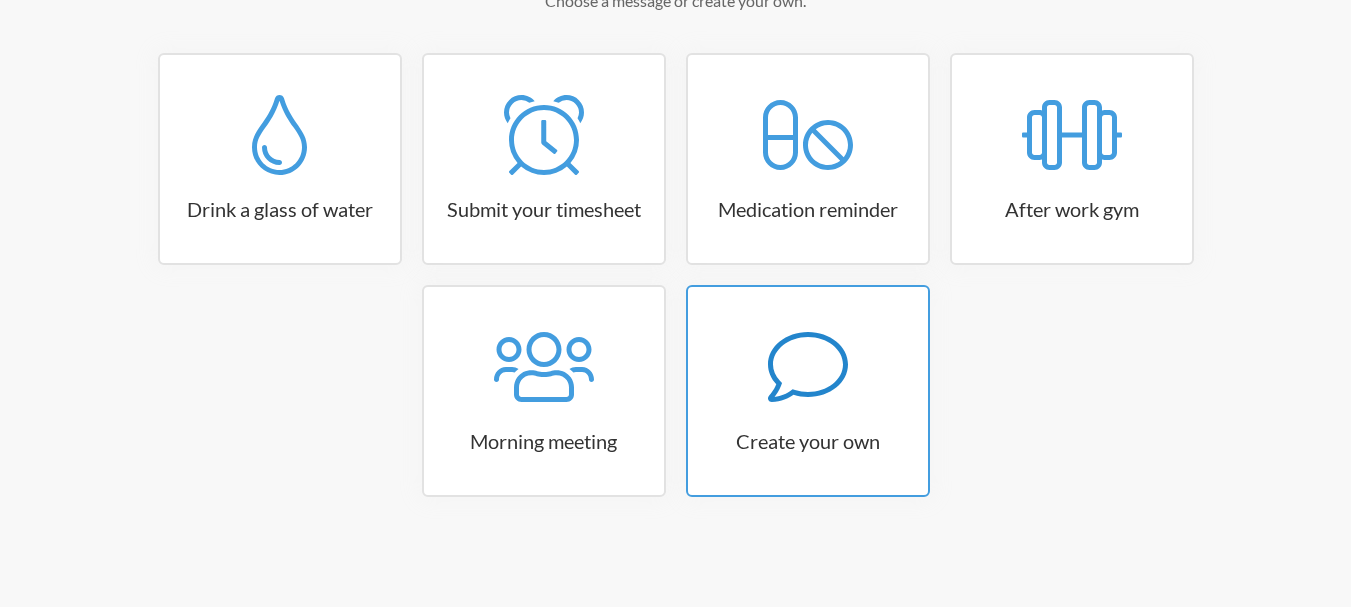 click at bounding box center (280, 135) 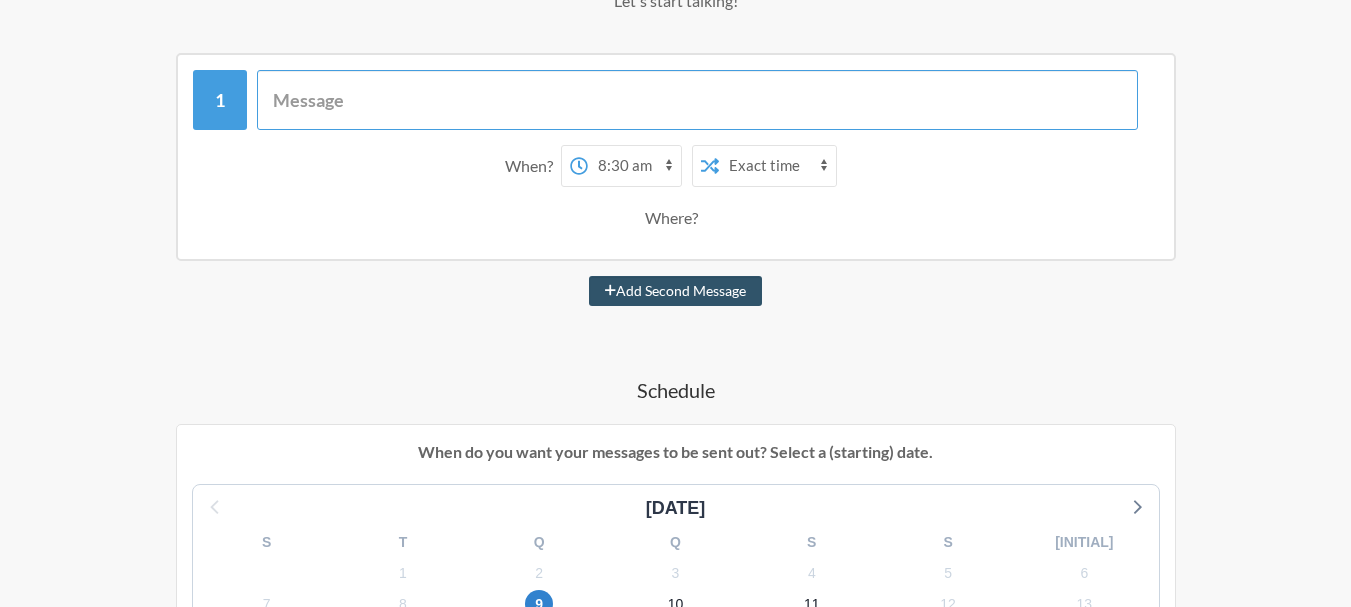 click at bounding box center [697, 100] 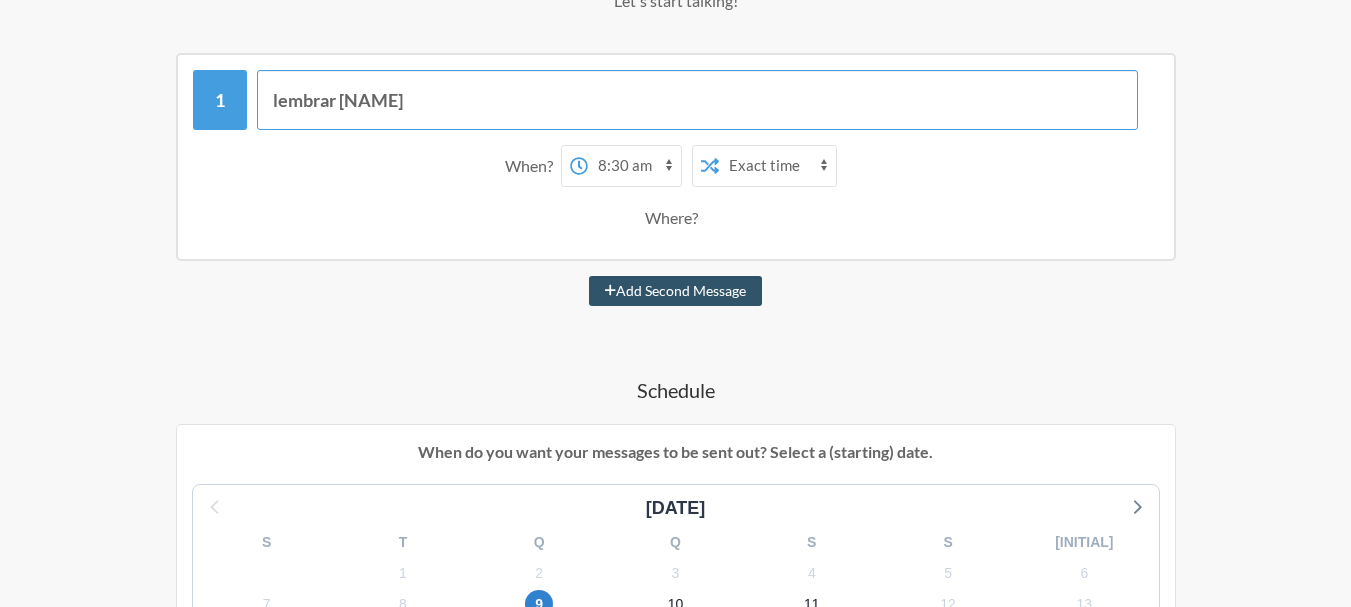 type on "lembrar [NAME]" 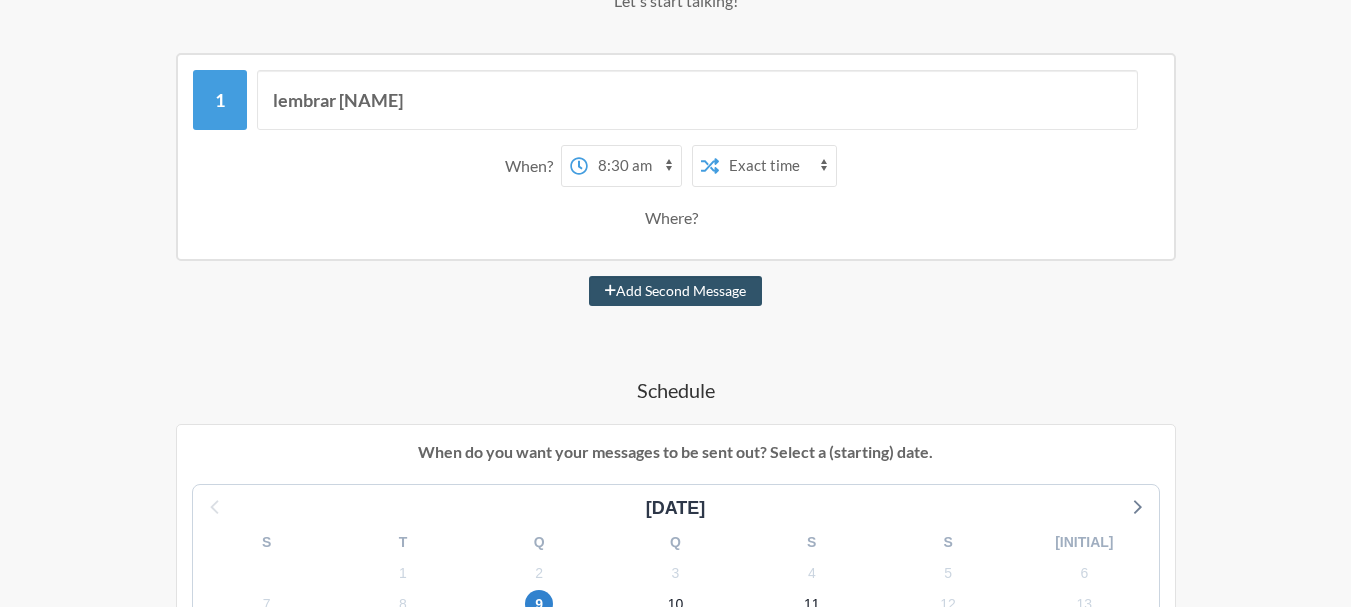 click on "[TIME_LIST]" at bounding box center (634, 166) 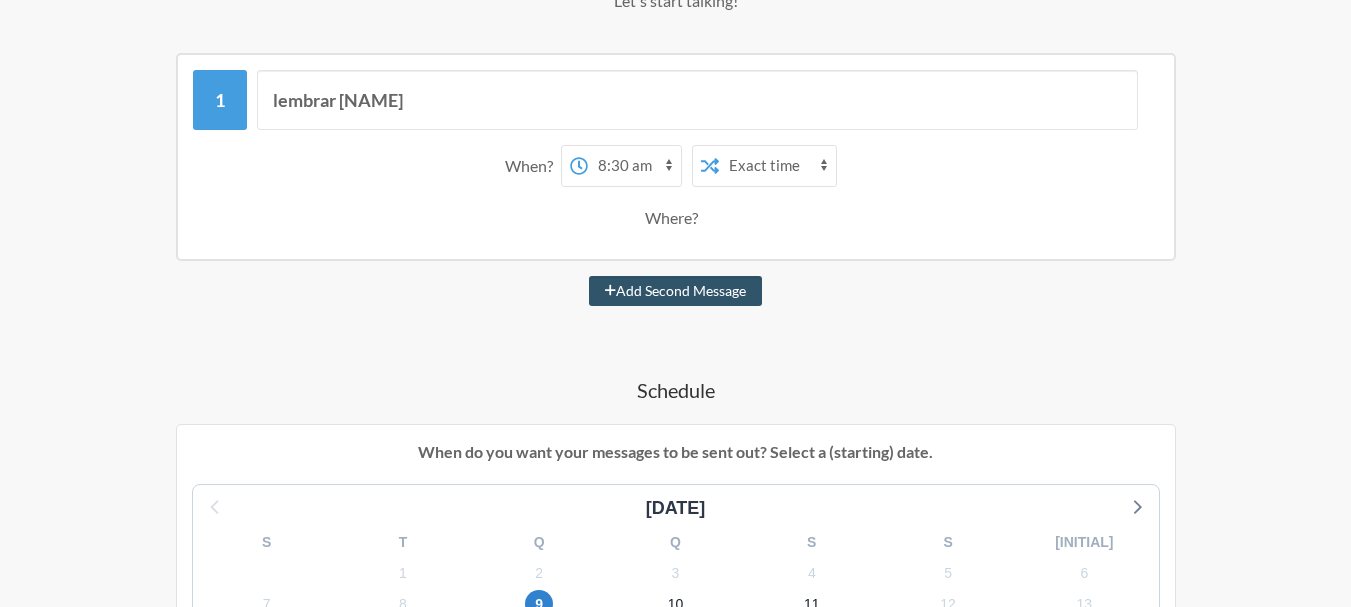 click on "Exact time Random time" at bounding box center [777, 166] 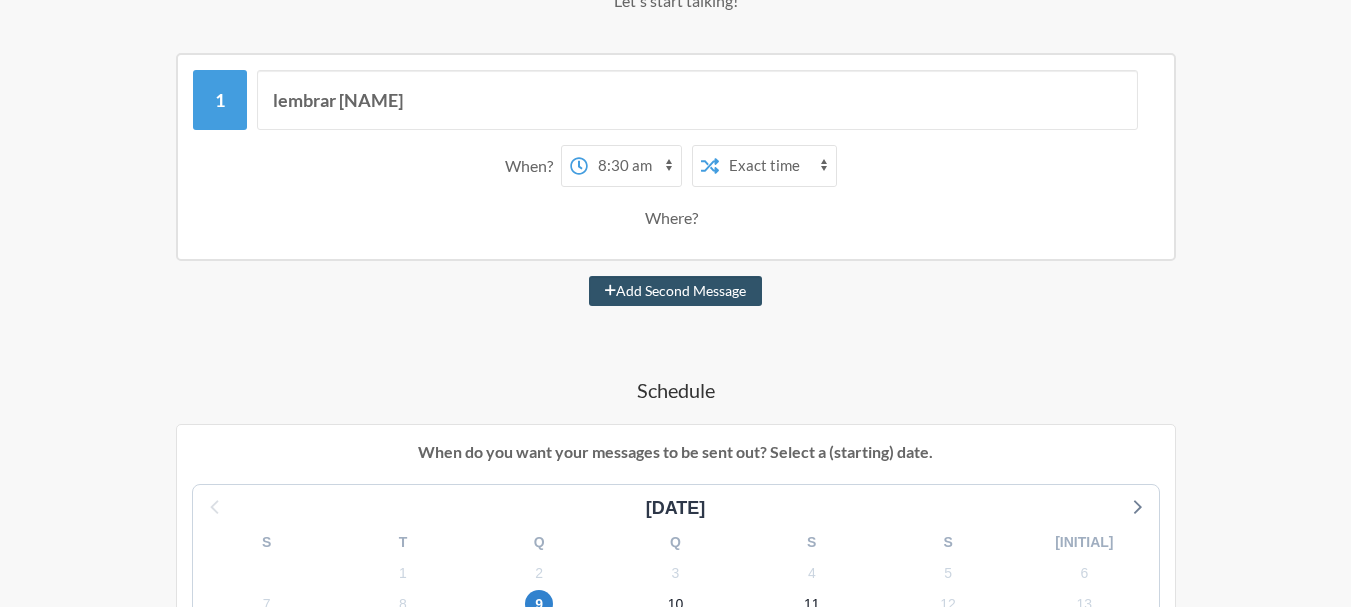 click on "Exact time Random time" at bounding box center [777, 166] 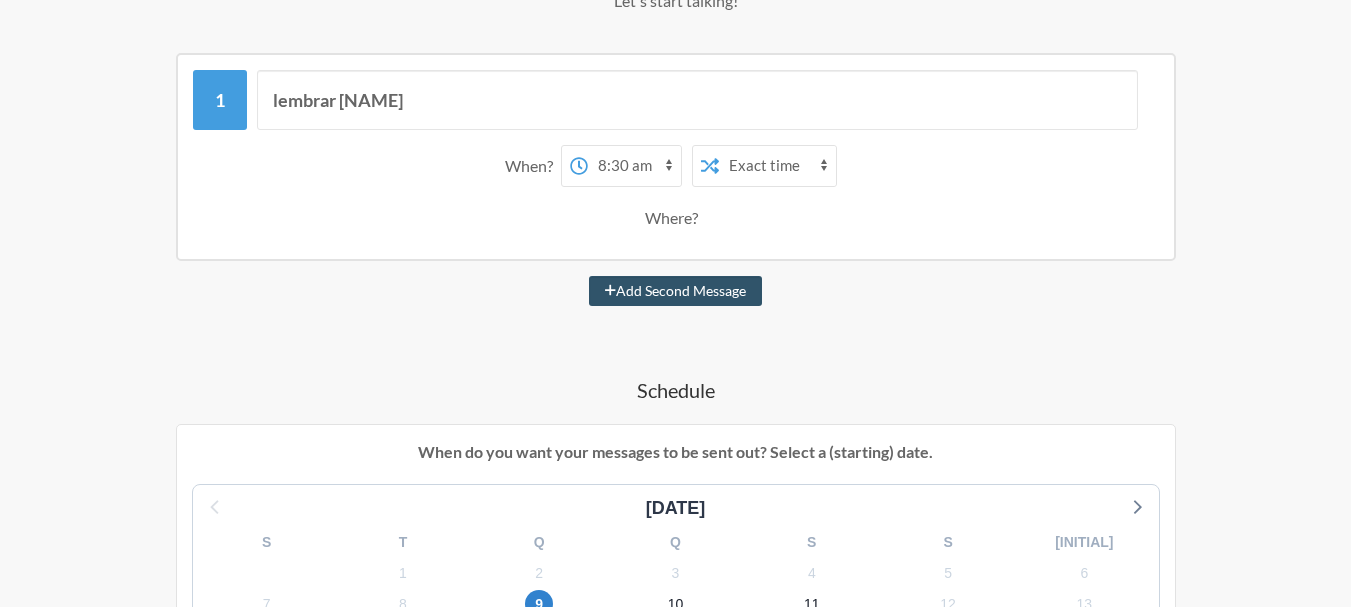 click on "[TIME_LIST]" at bounding box center (634, 166) 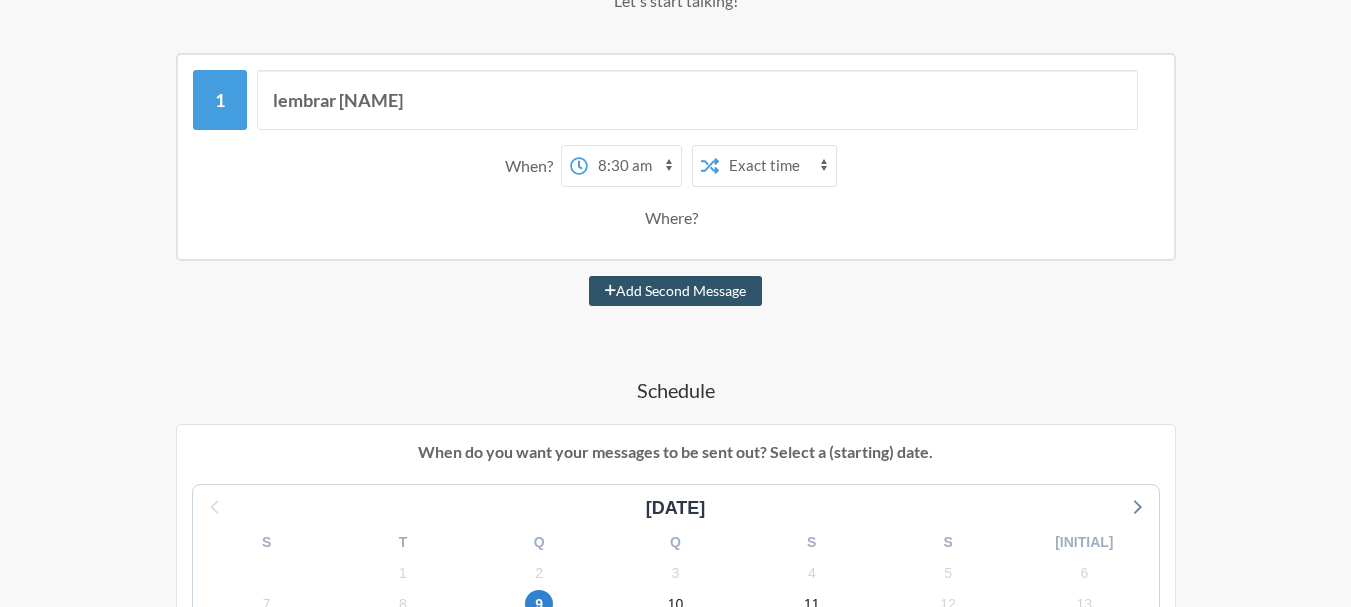 click at bounding box center (578, 165) 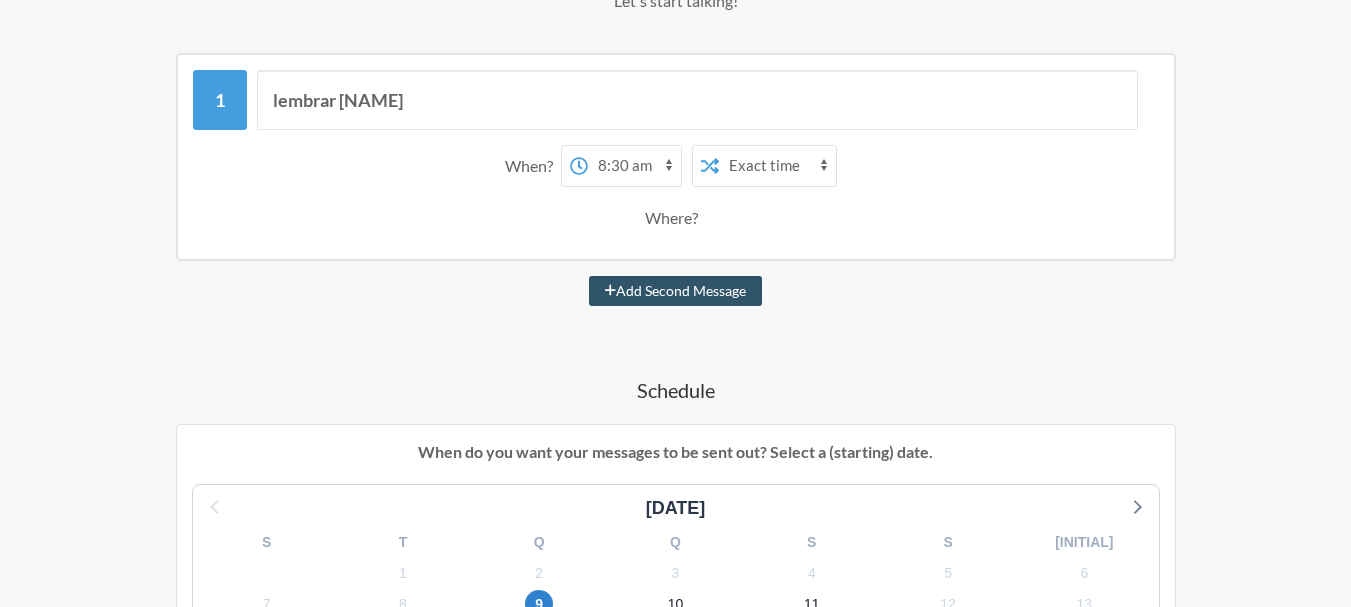 click on "[TIME_LIST]" at bounding box center (634, 166) 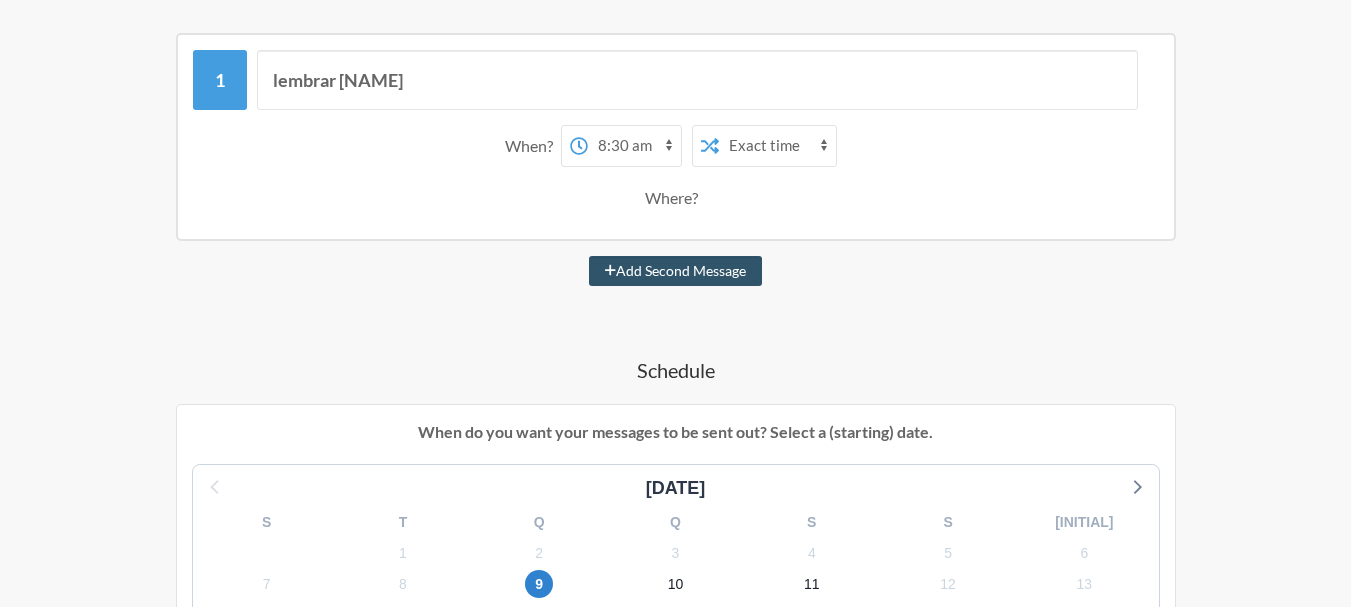 scroll, scrollTop: 328, scrollLeft: 0, axis: vertical 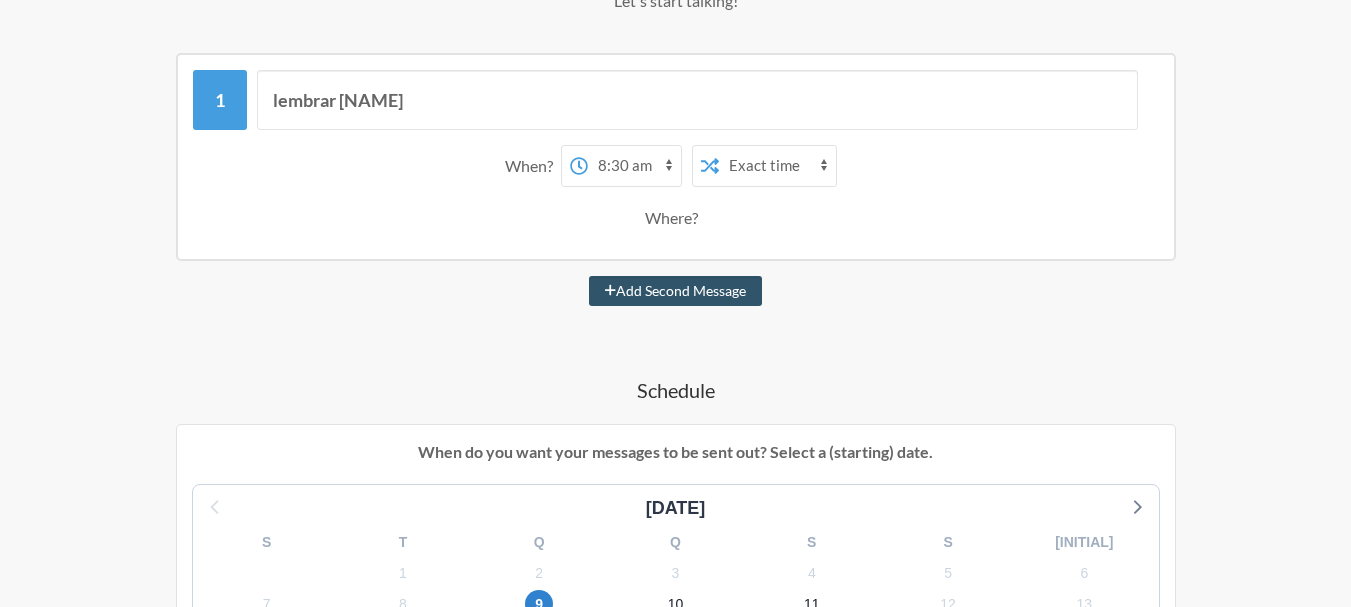 click on "[TIME_LIST]" at bounding box center [634, 166] 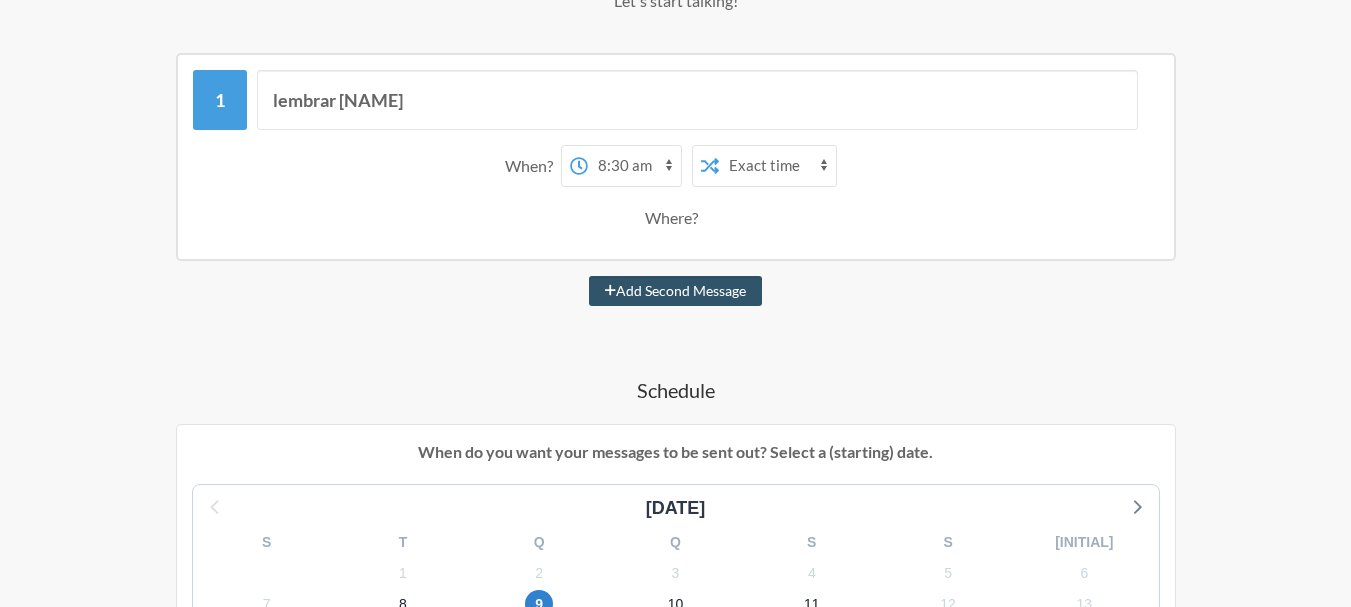 scroll, scrollTop: 428, scrollLeft: 0, axis: vertical 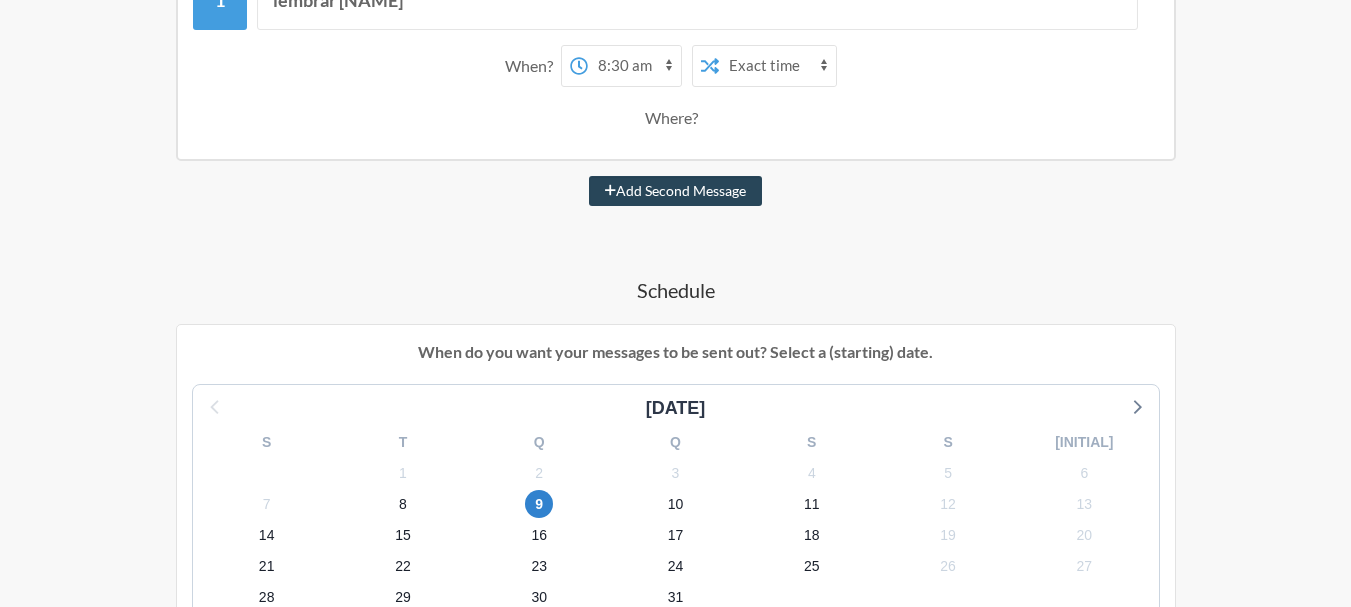 click on "Add Second Message" at bounding box center (675, 191) 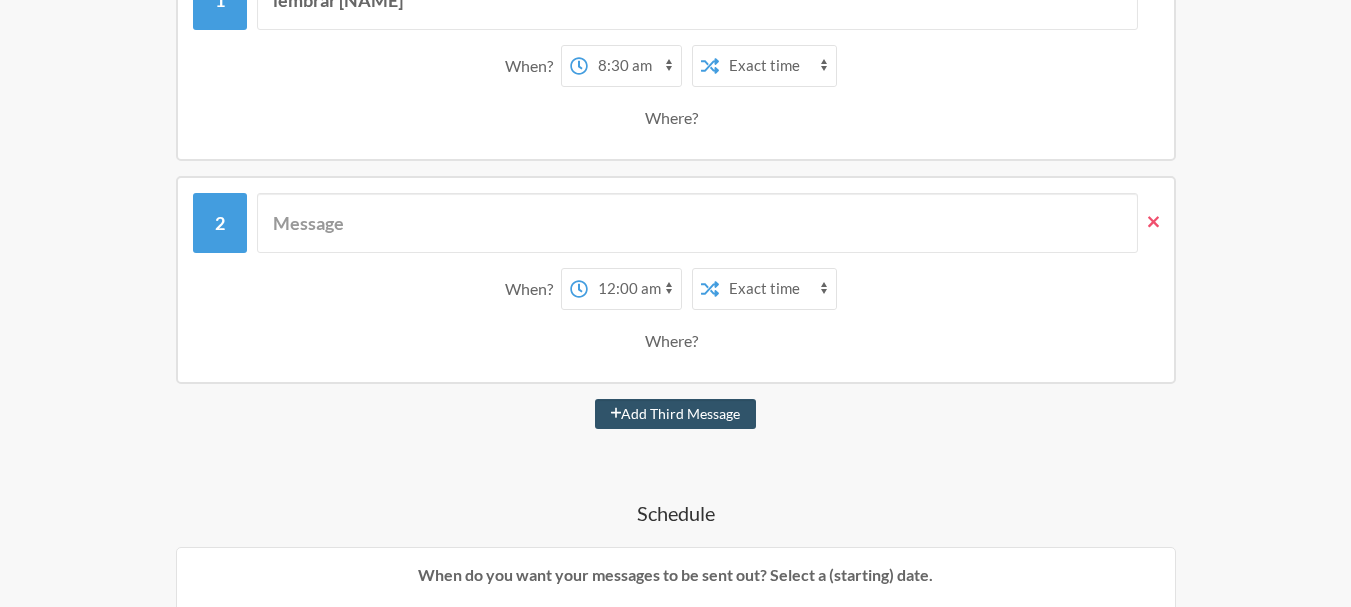 click at bounding box center (1148, 222) 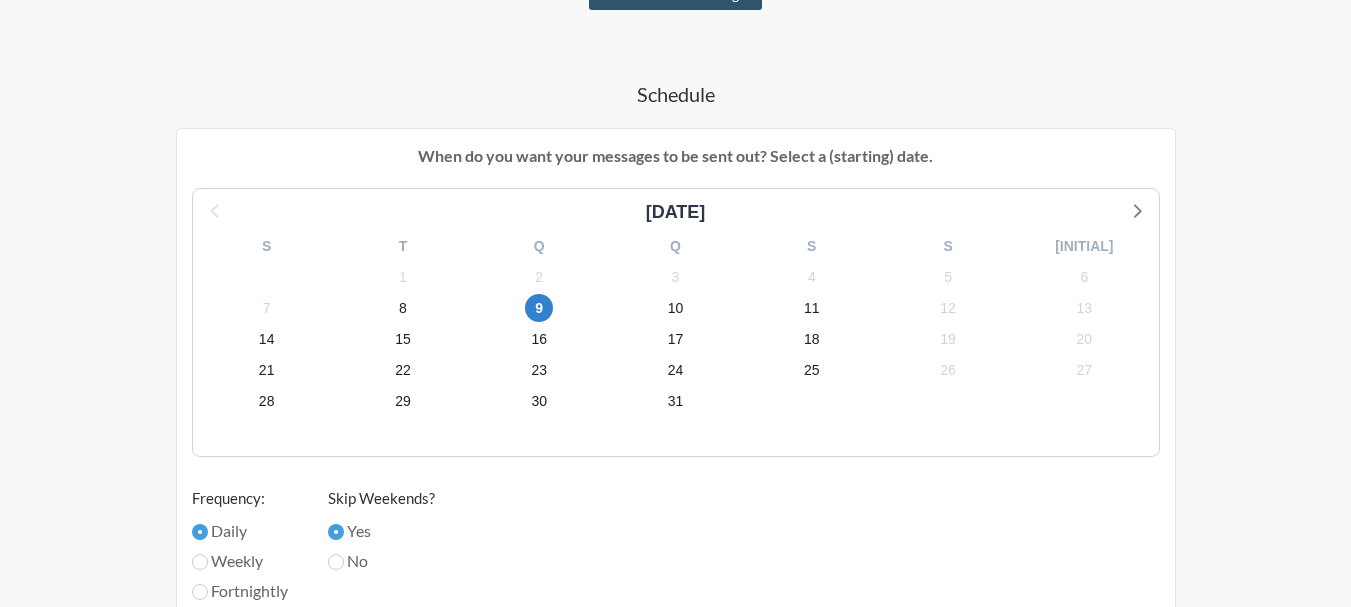 scroll, scrollTop: 628, scrollLeft: 0, axis: vertical 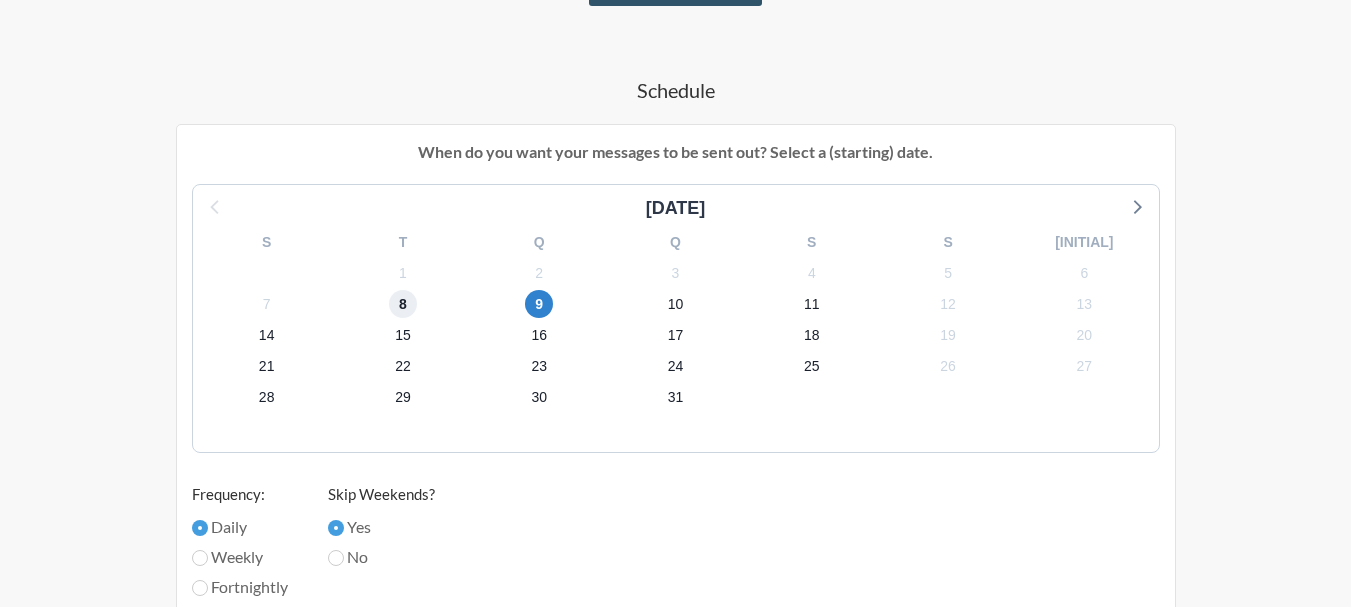 click on "8" at bounding box center (403, 304) 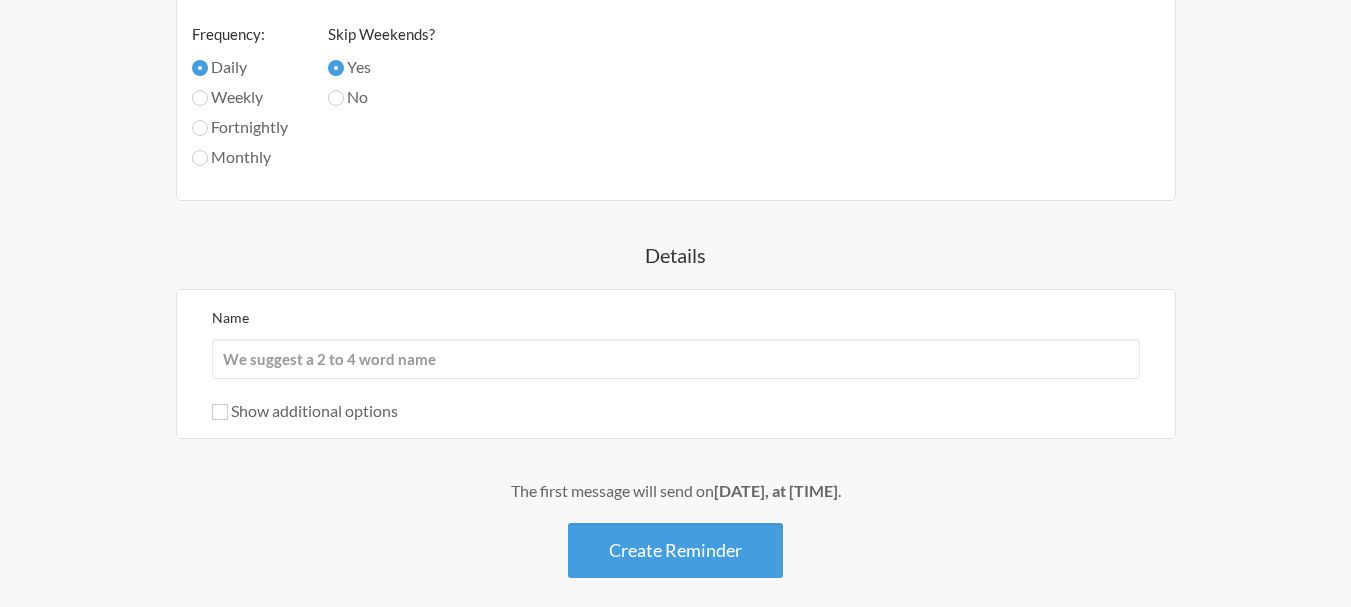 scroll, scrollTop: 1128, scrollLeft: 0, axis: vertical 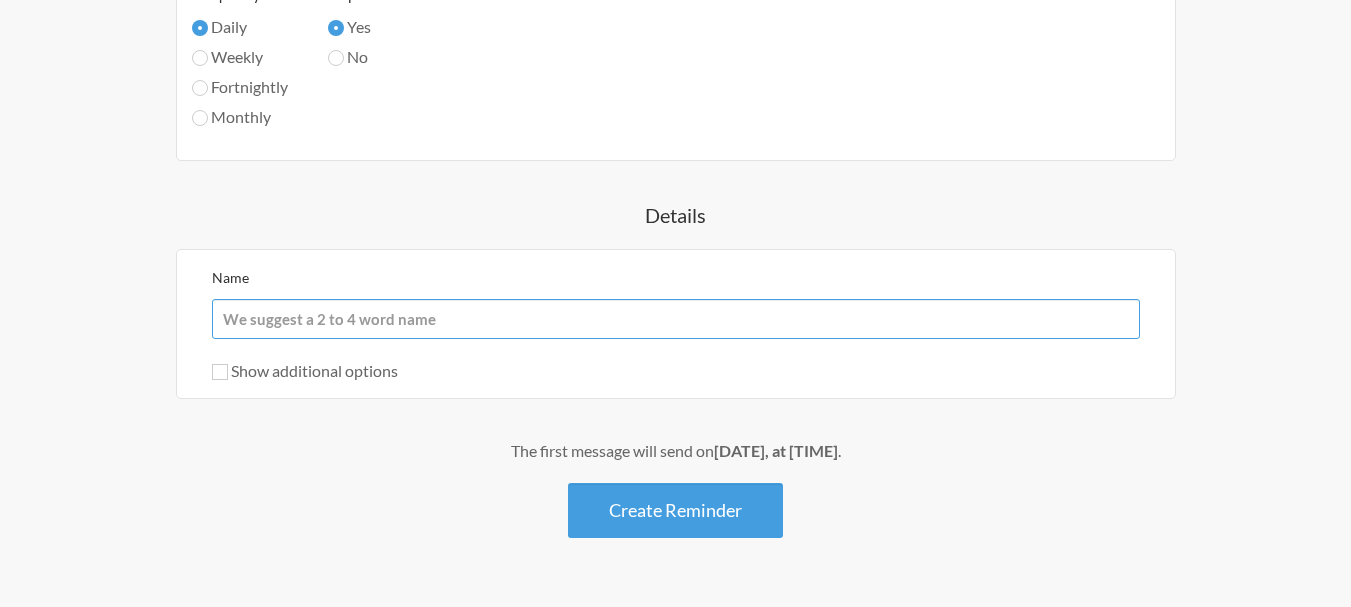 click on "Name" at bounding box center [676, 319] 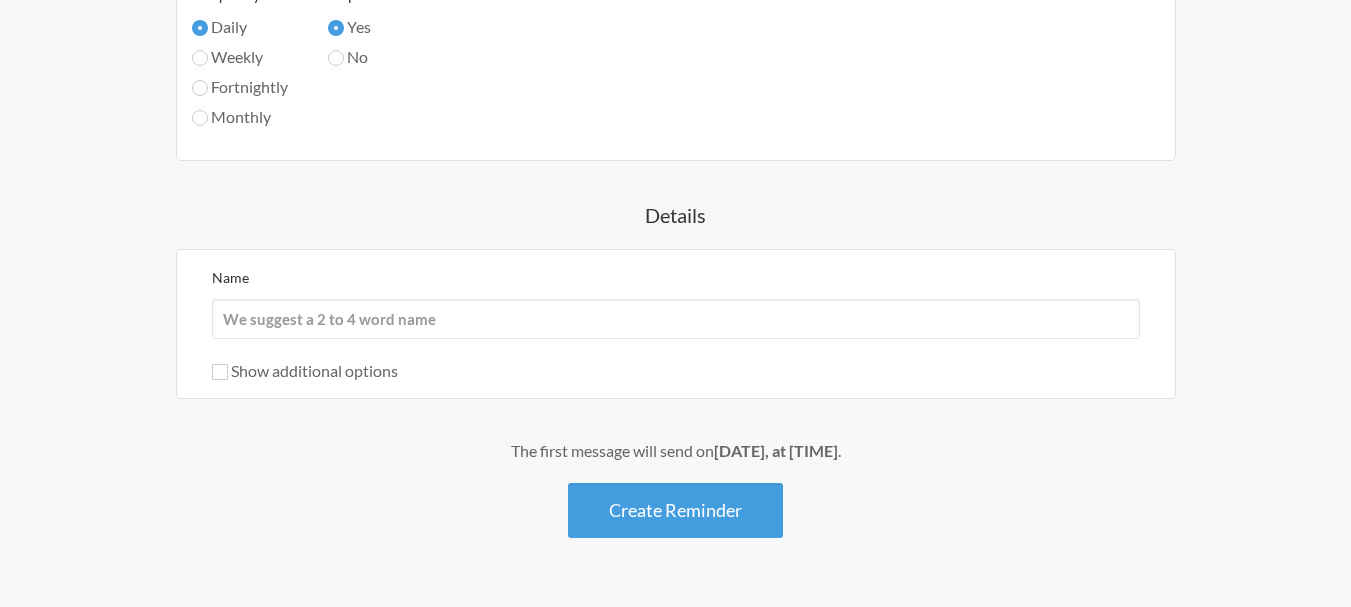 click on "lembrar [NAME] When? [TIMELIST] on day 1 [TIMELIST]" at bounding box center [676, -104] 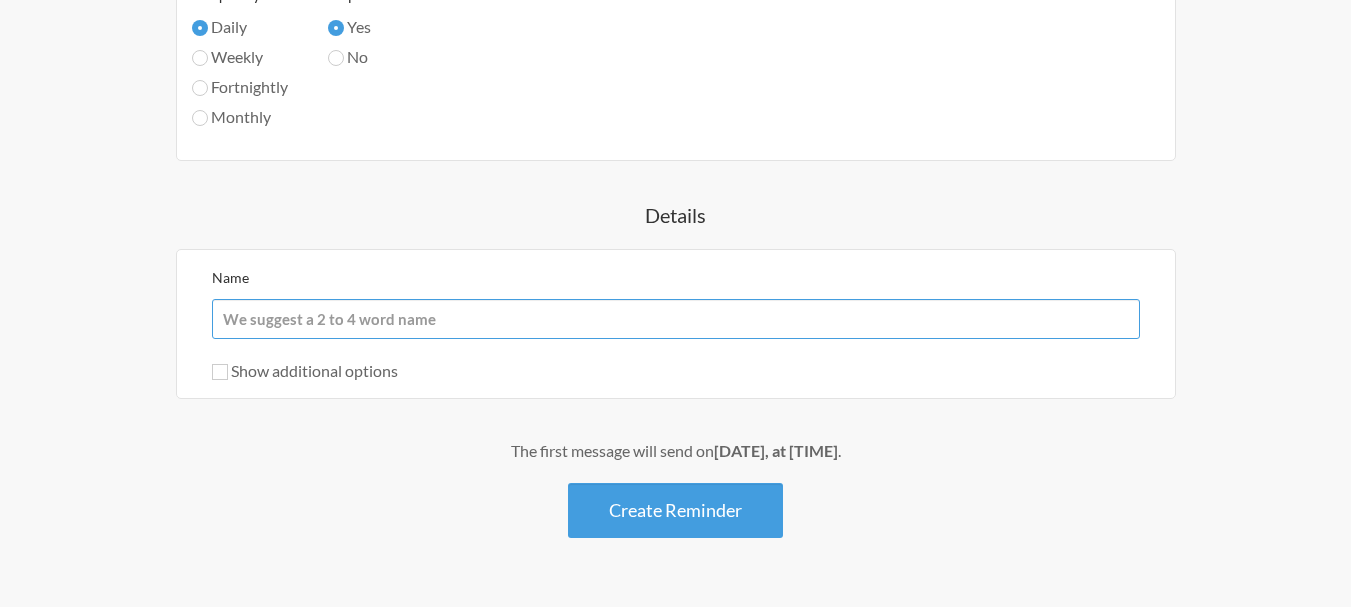 click on "Name" at bounding box center (676, 319) 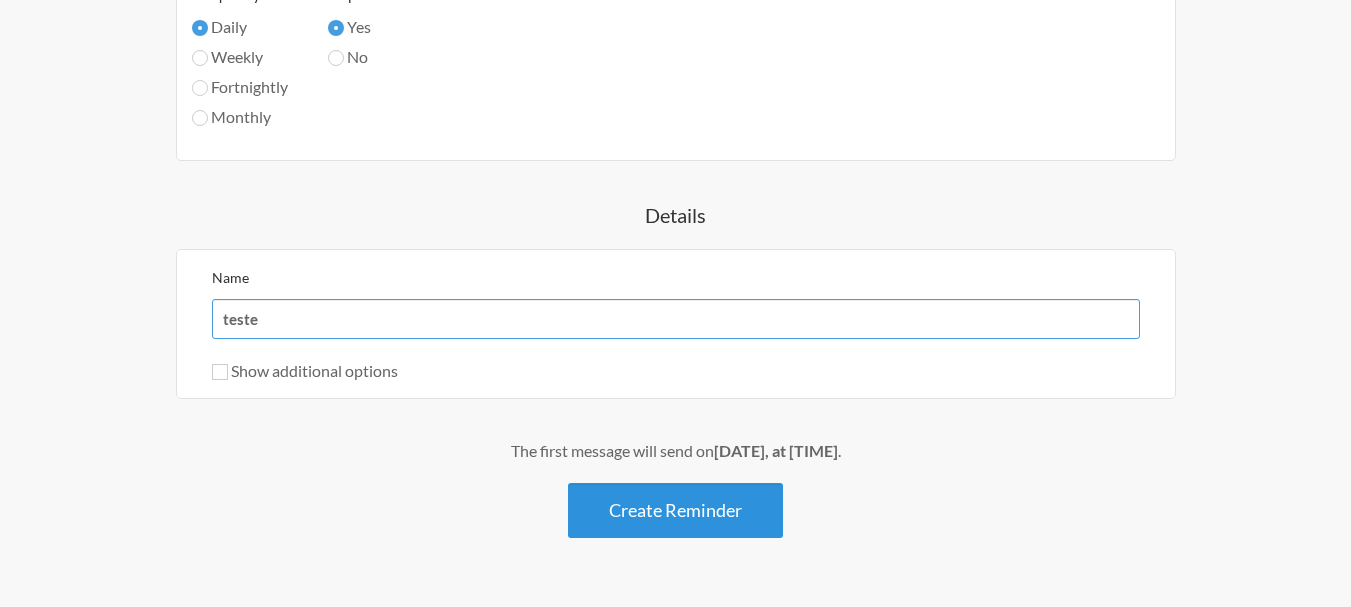 type on "teste" 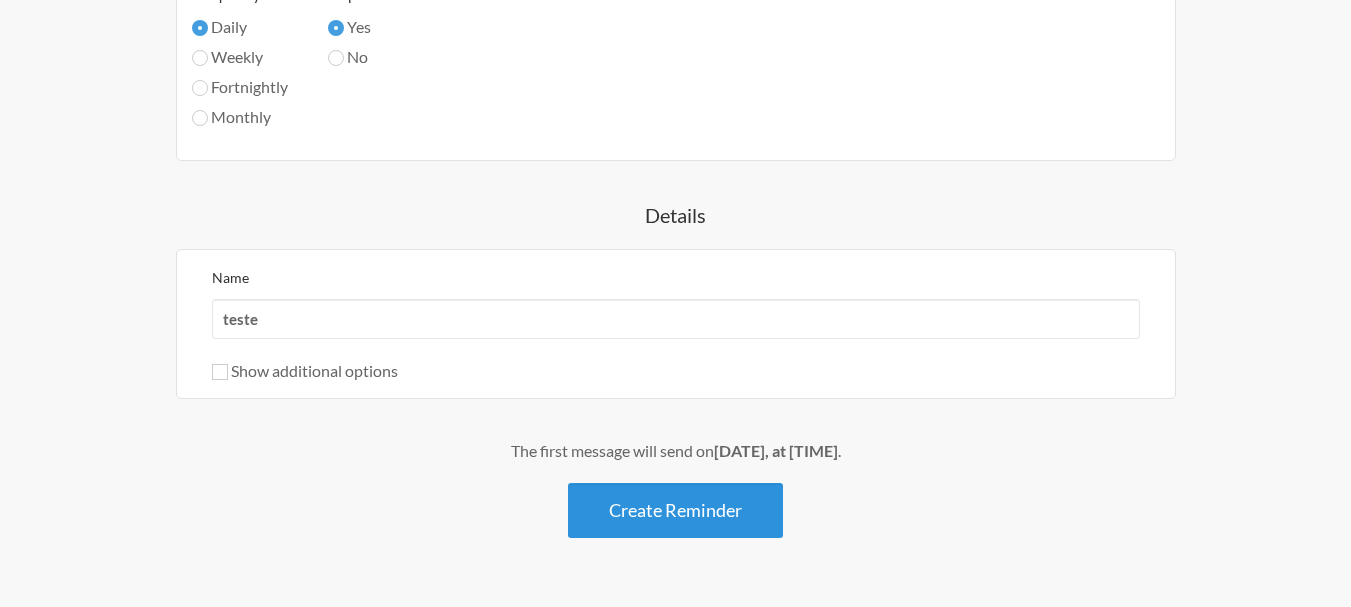 click on "Create Reminder" at bounding box center [675, 510] 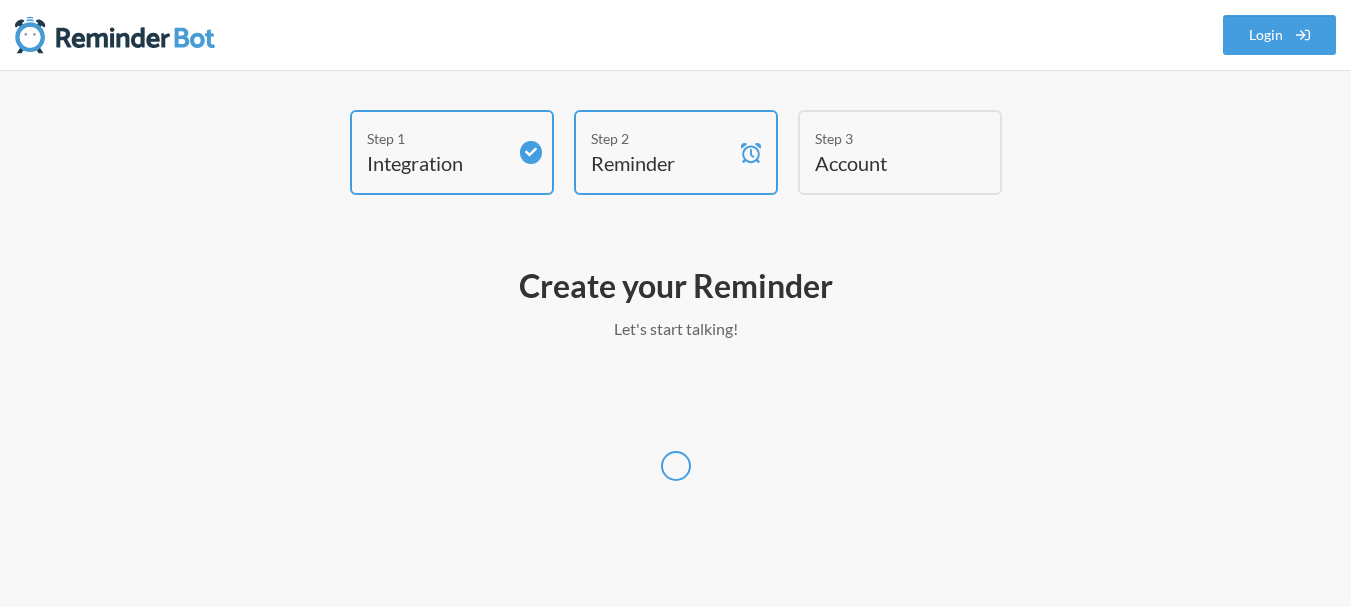 scroll, scrollTop: 0, scrollLeft: 0, axis: both 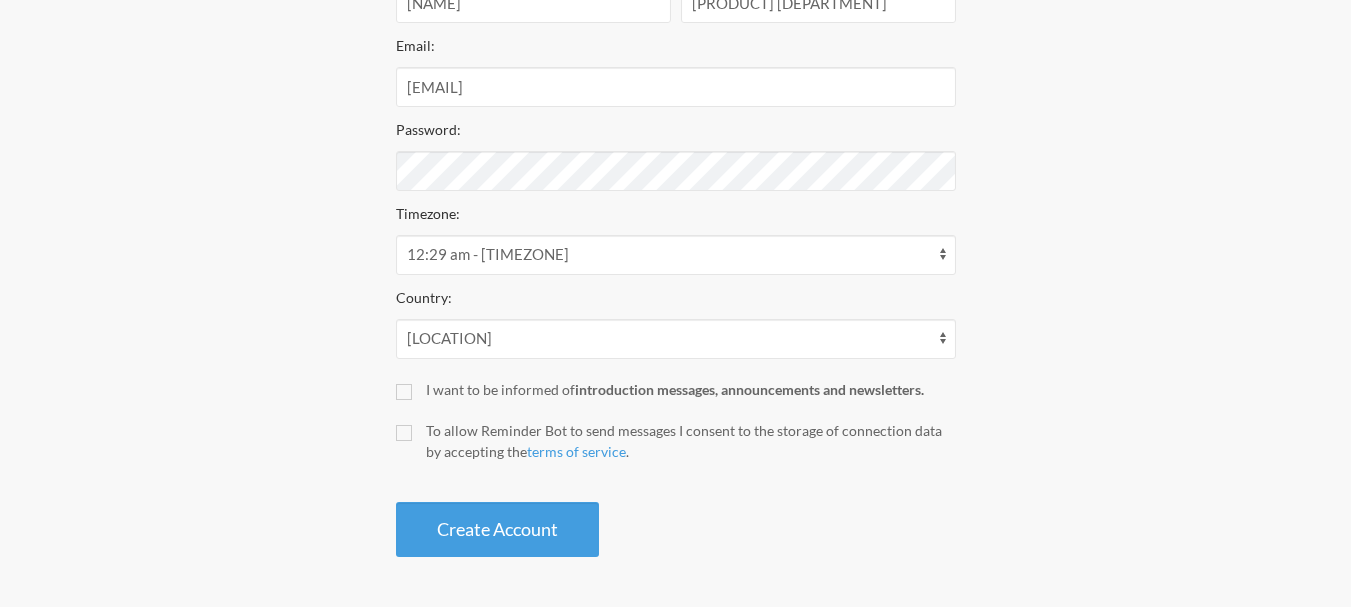 click on "To allow Reminder Bot to send messages I consent to the storage of connection data by accepting the terms of service ." at bounding box center (676, 441) 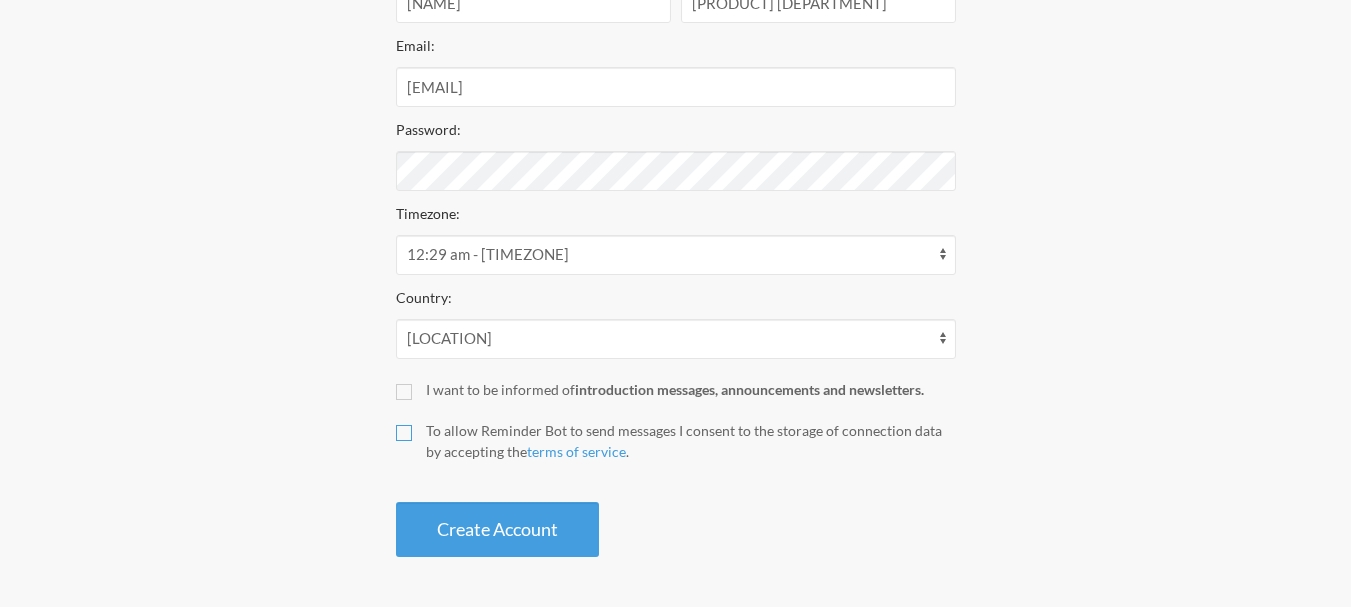 click on "To allow Reminder Bot to send messages I consent to the storage of connection data by accepting the terms of service ." at bounding box center [404, 433] 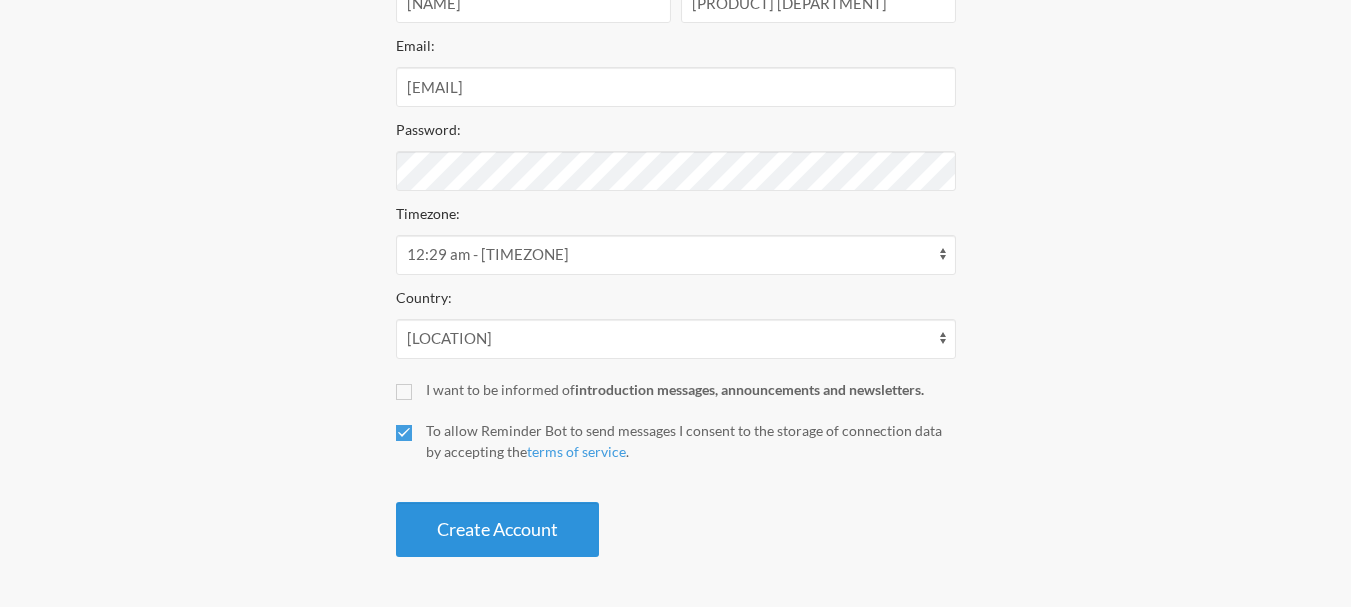 click on "Create Account" at bounding box center [497, 529] 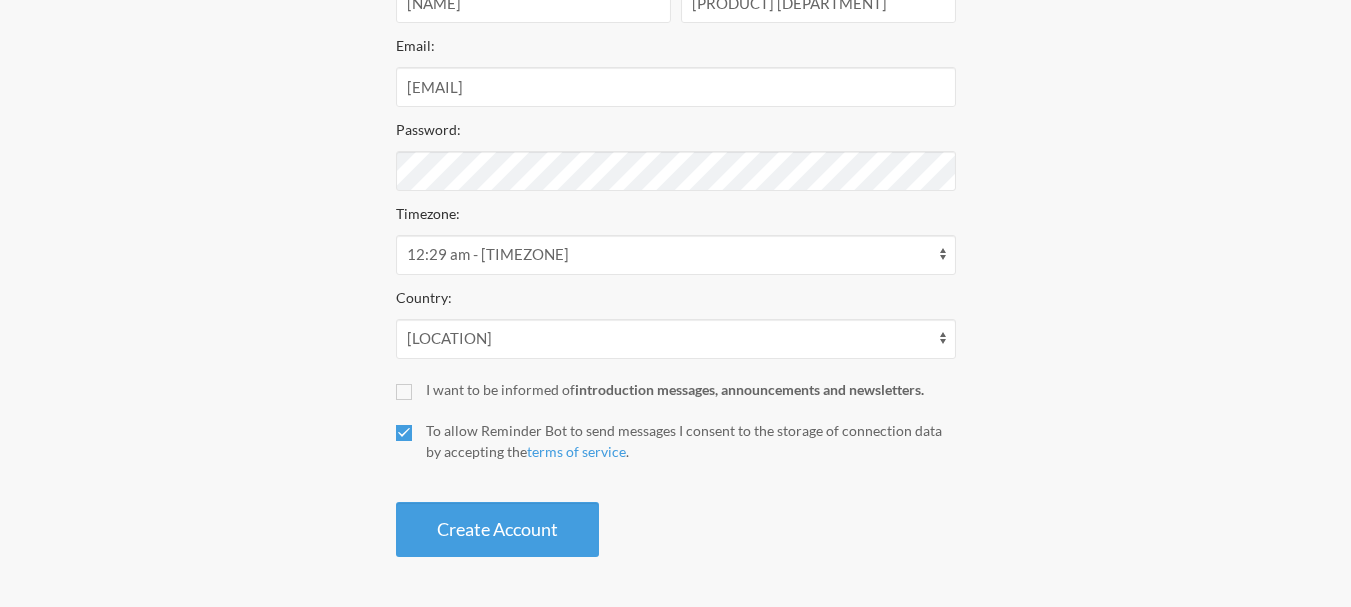 scroll, scrollTop: 356, scrollLeft: 0, axis: vertical 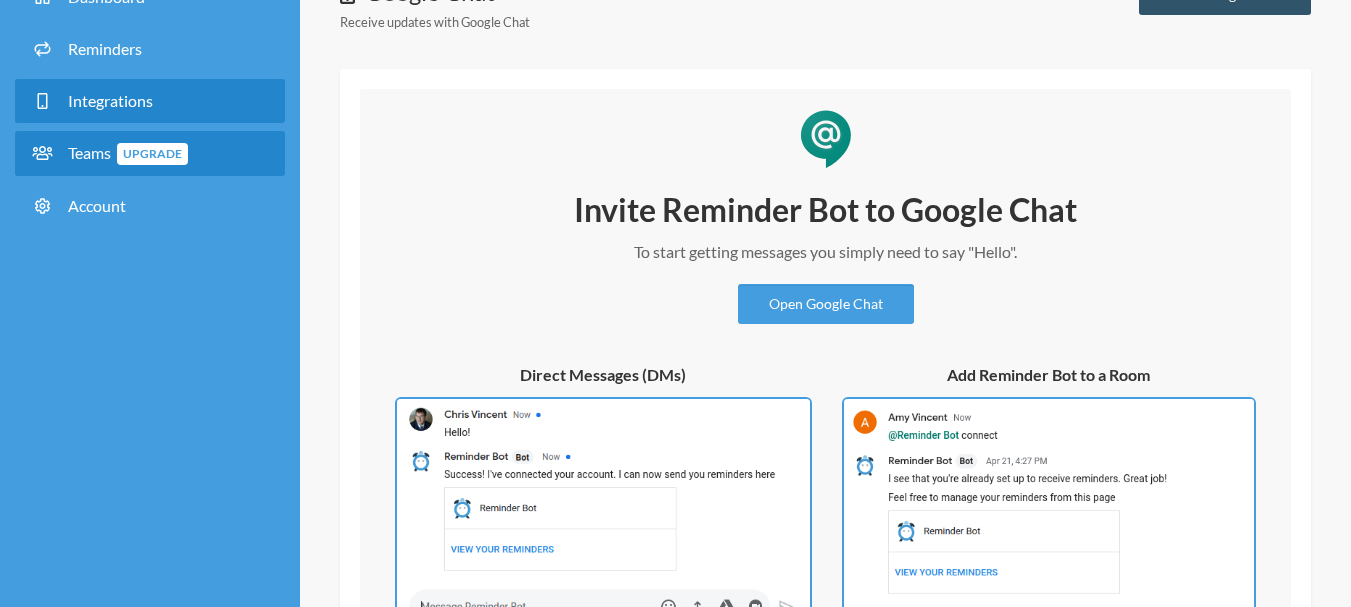 click on "Teams  Upgrade" at bounding box center (150, 153) 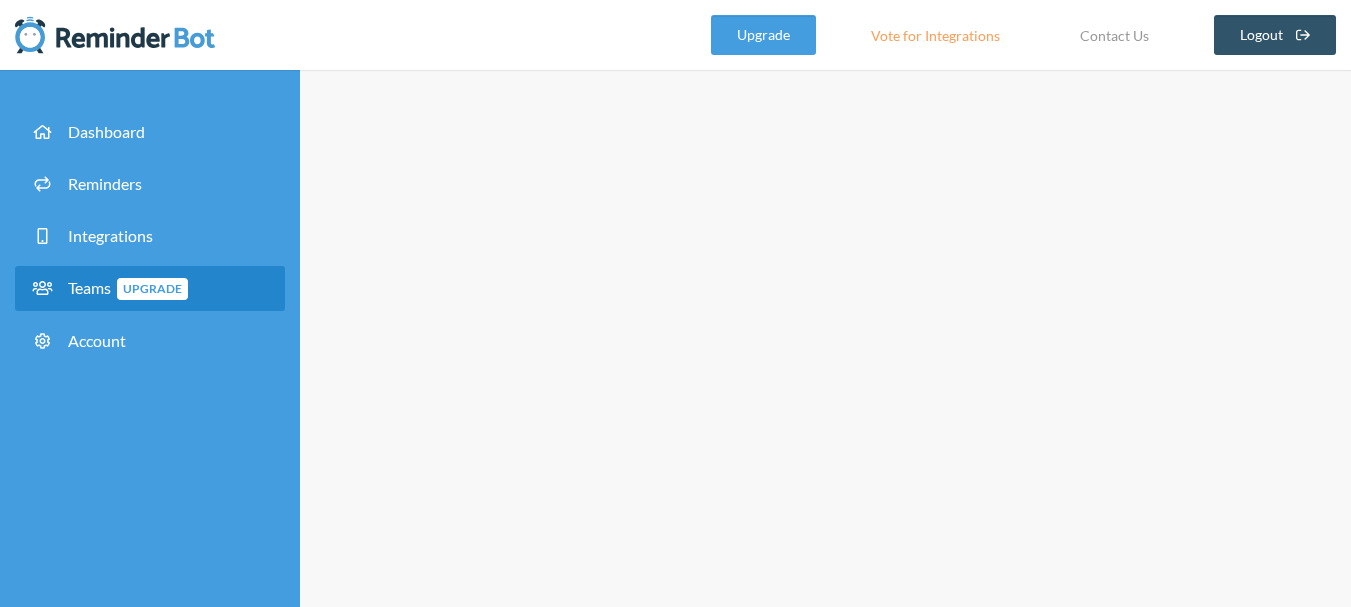 scroll, scrollTop: 0, scrollLeft: 0, axis: both 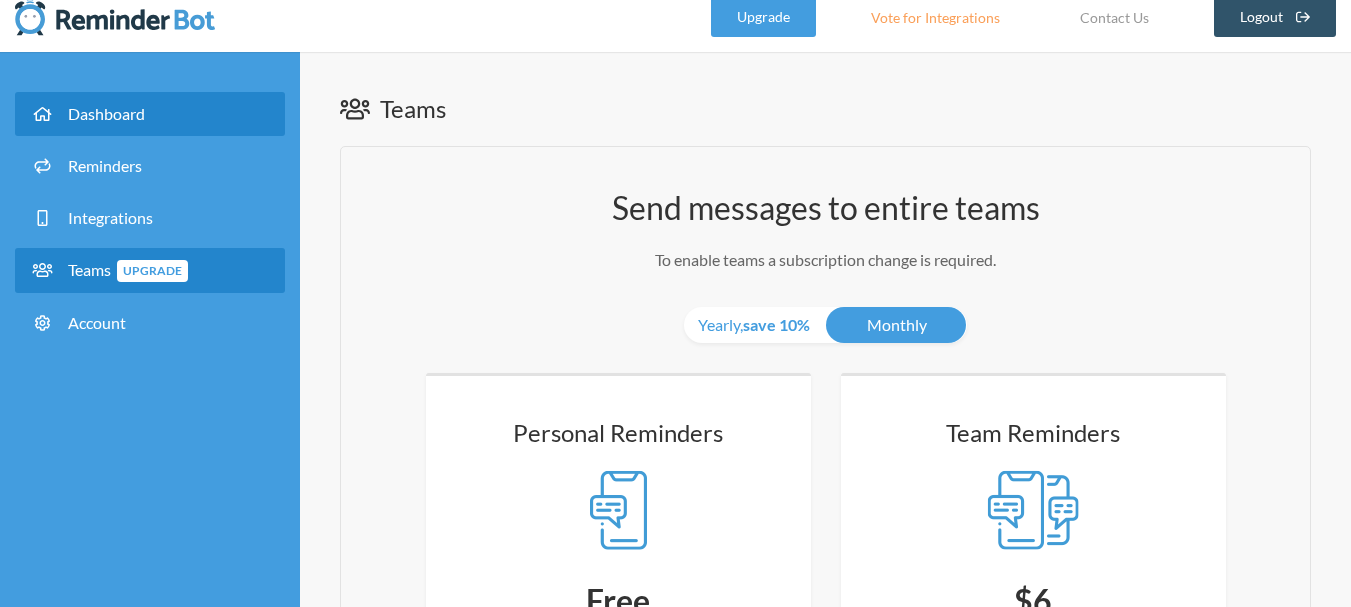click on "Dashboard" at bounding box center (106, 113) 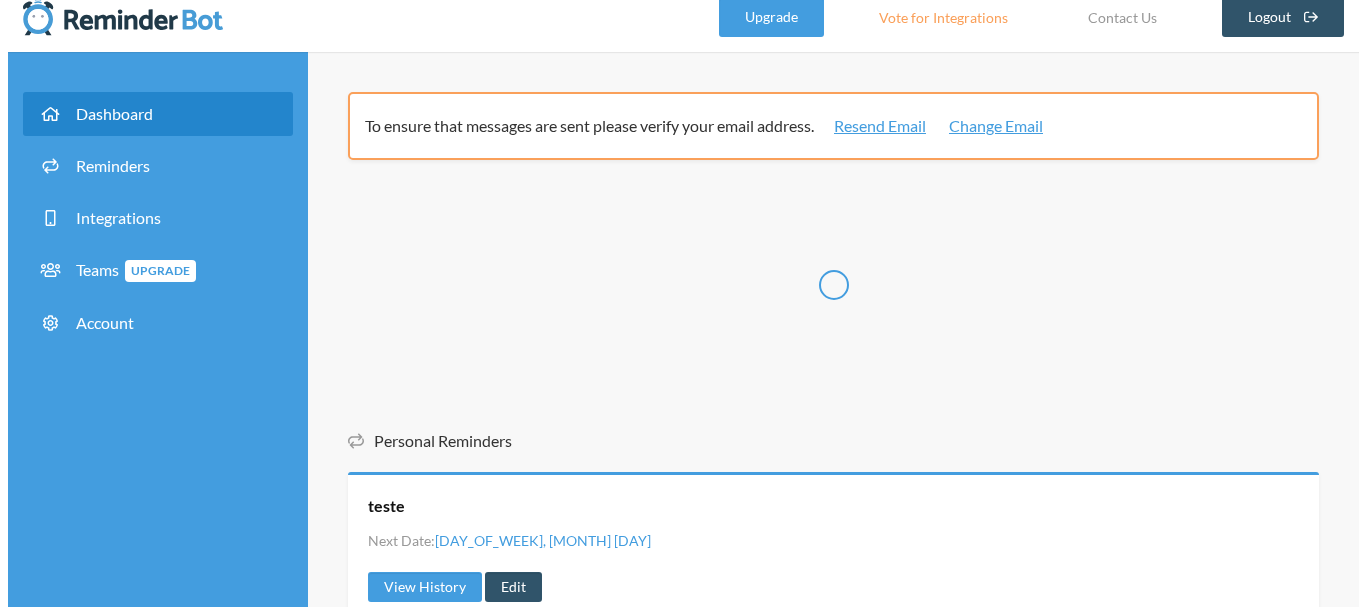 scroll, scrollTop: 0, scrollLeft: 0, axis: both 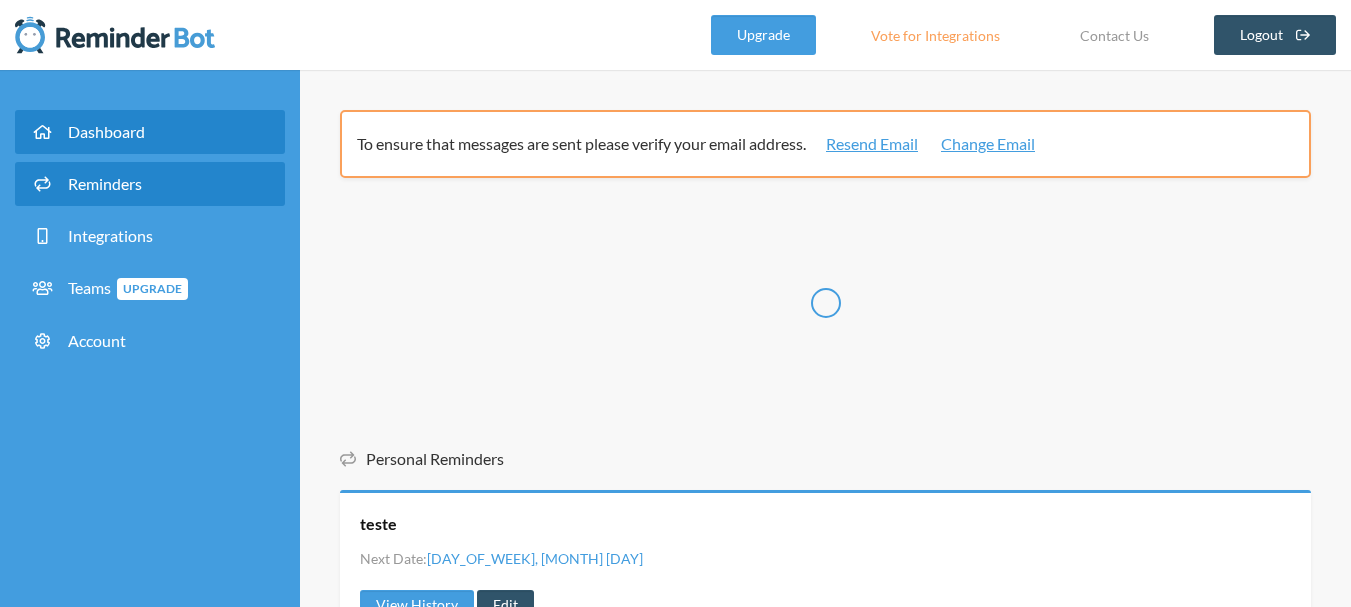 click on "Reminders" at bounding box center [105, 183] 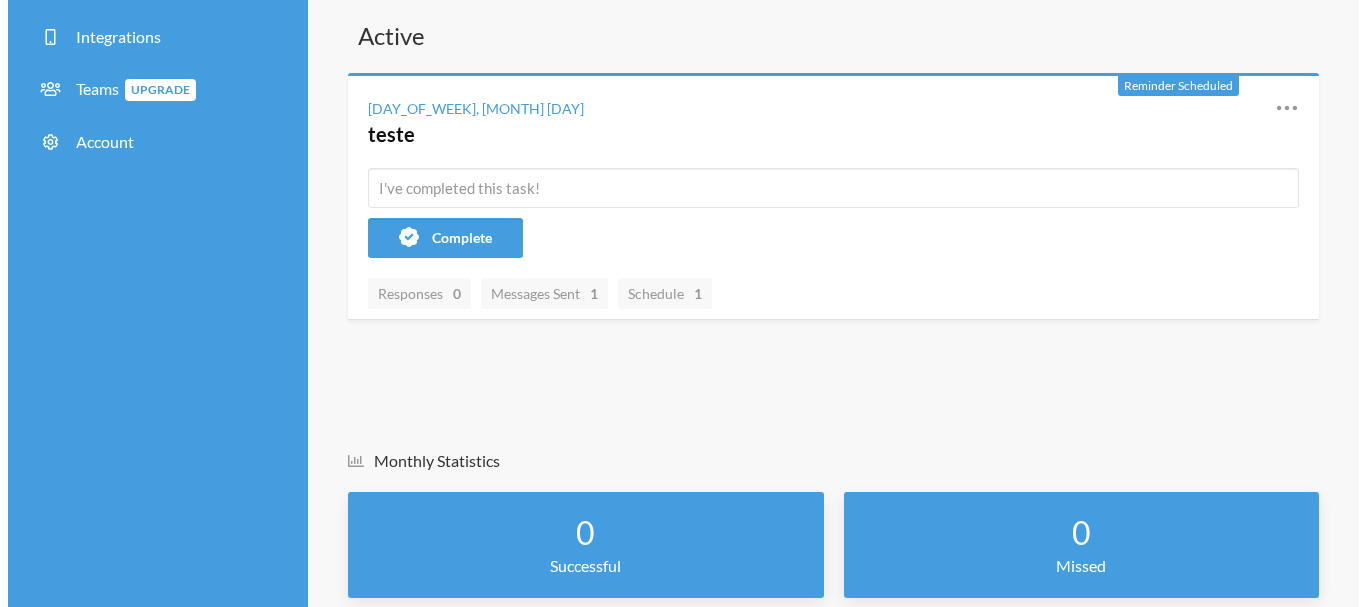 scroll, scrollTop: 0, scrollLeft: 0, axis: both 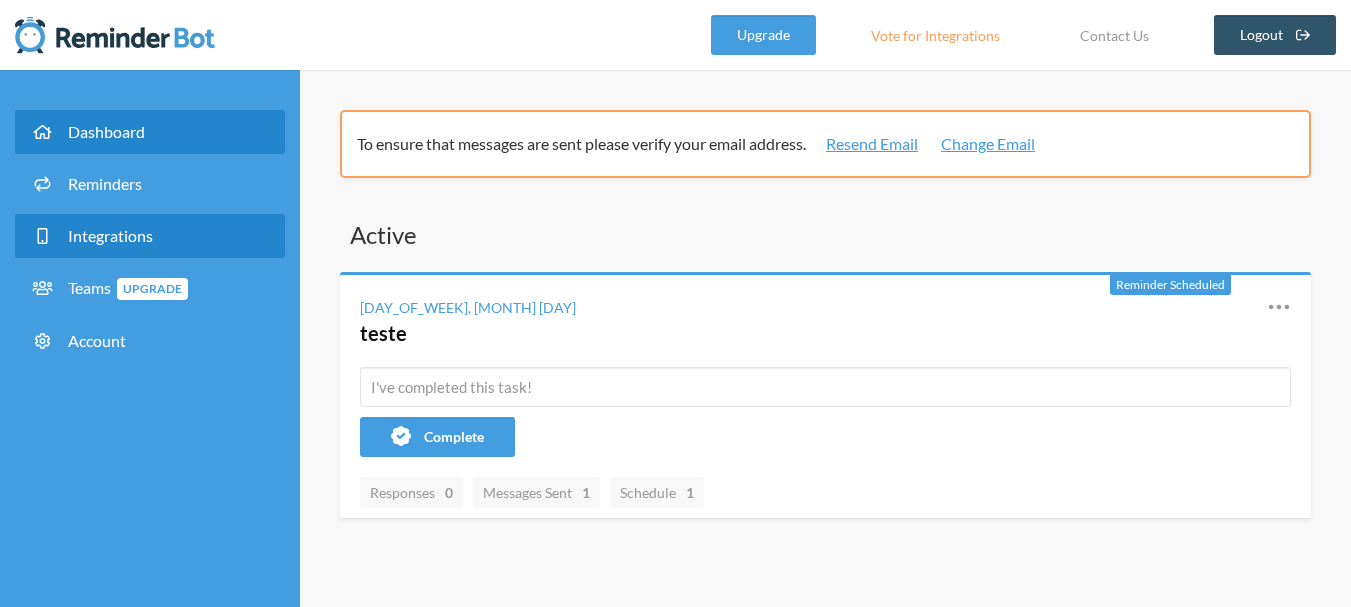 click on "Integrations" at bounding box center (110, 235) 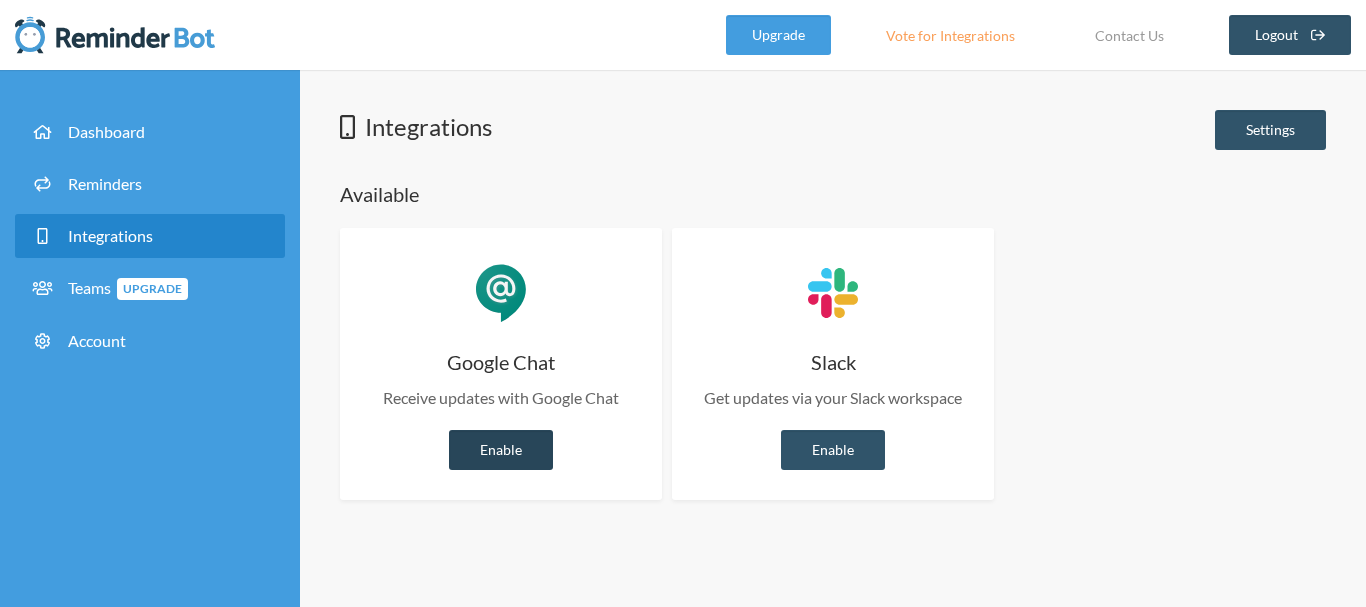click on "Enable" at bounding box center [501, 450] 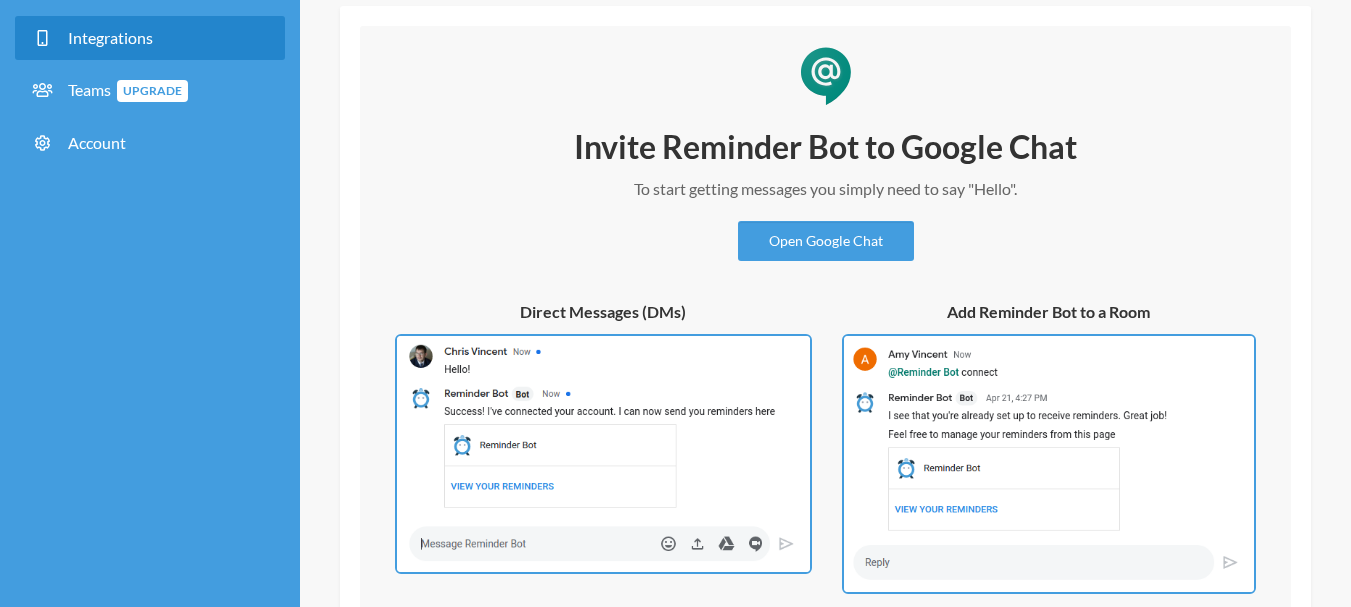 scroll, scrollTop: 235, scrollLeft: 0, axis: vertical 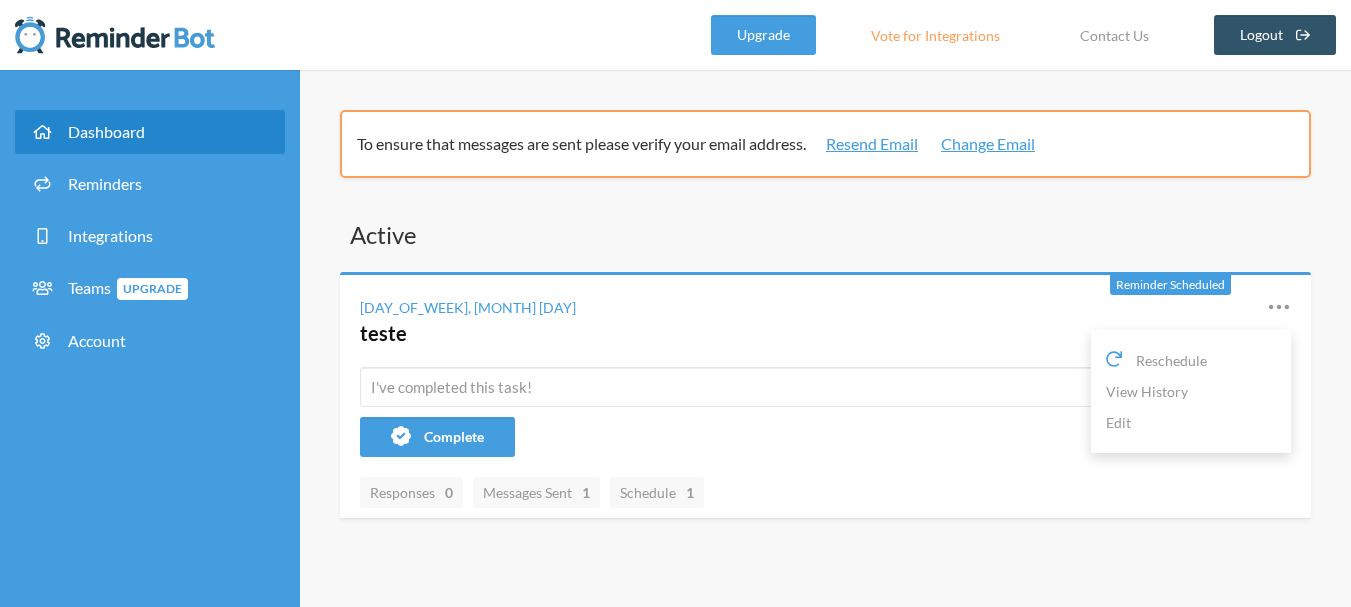 click at bounding box center (1279, 307) 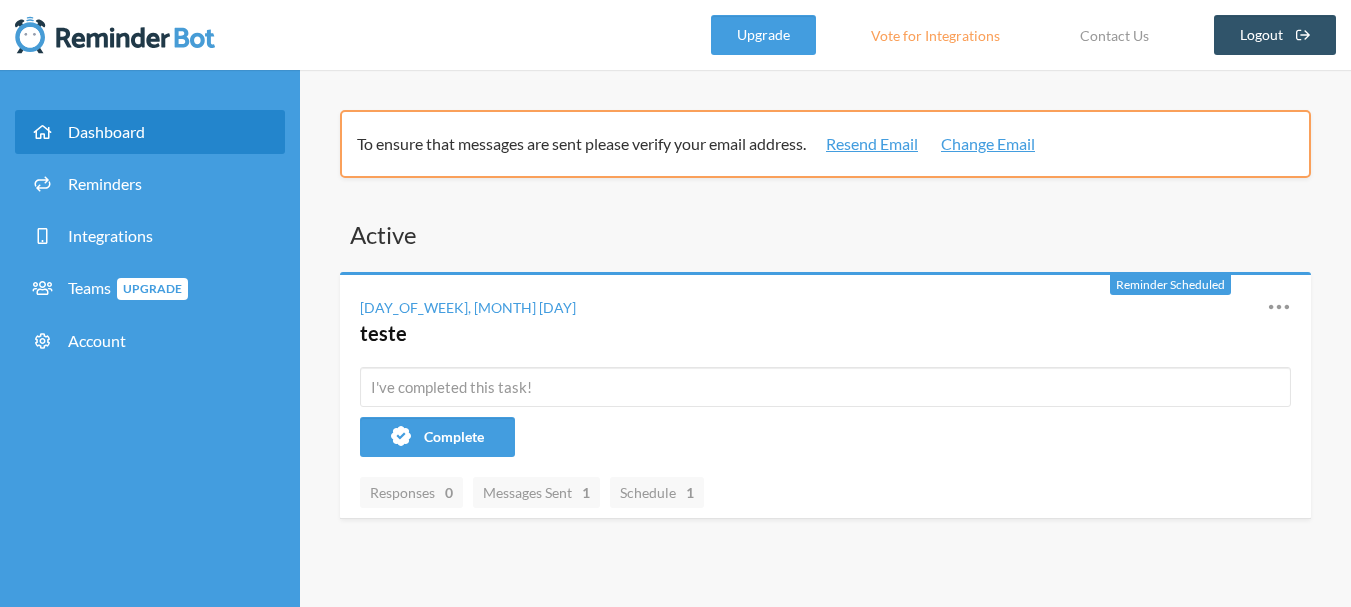 click at bounding box center (1279, 307) 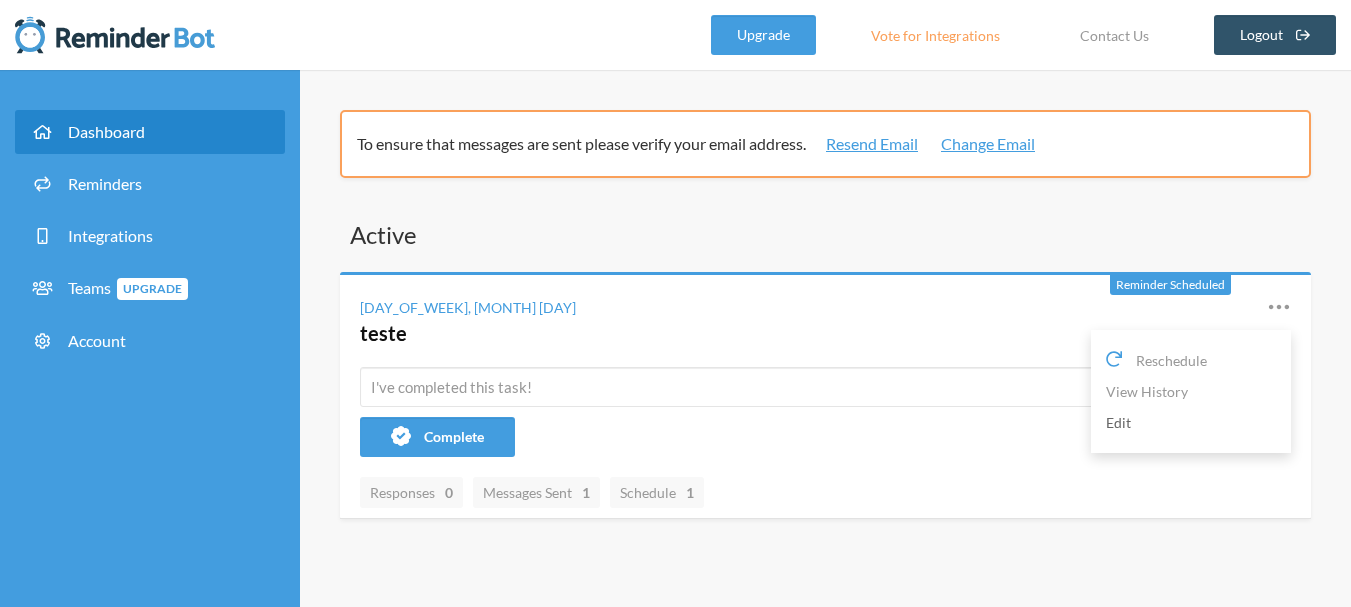 click on "Edit" at bounding box center (1191, 422) 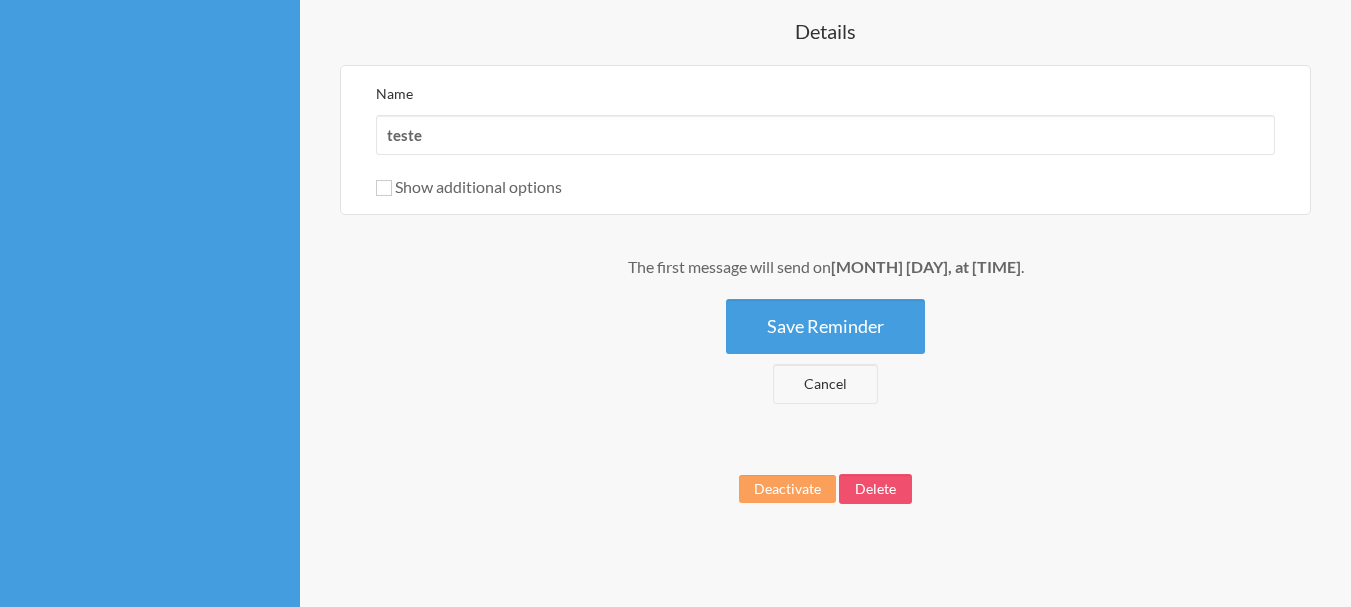 scroll, scrollTop: 1355, scrollLeft: 0, axis: vertical 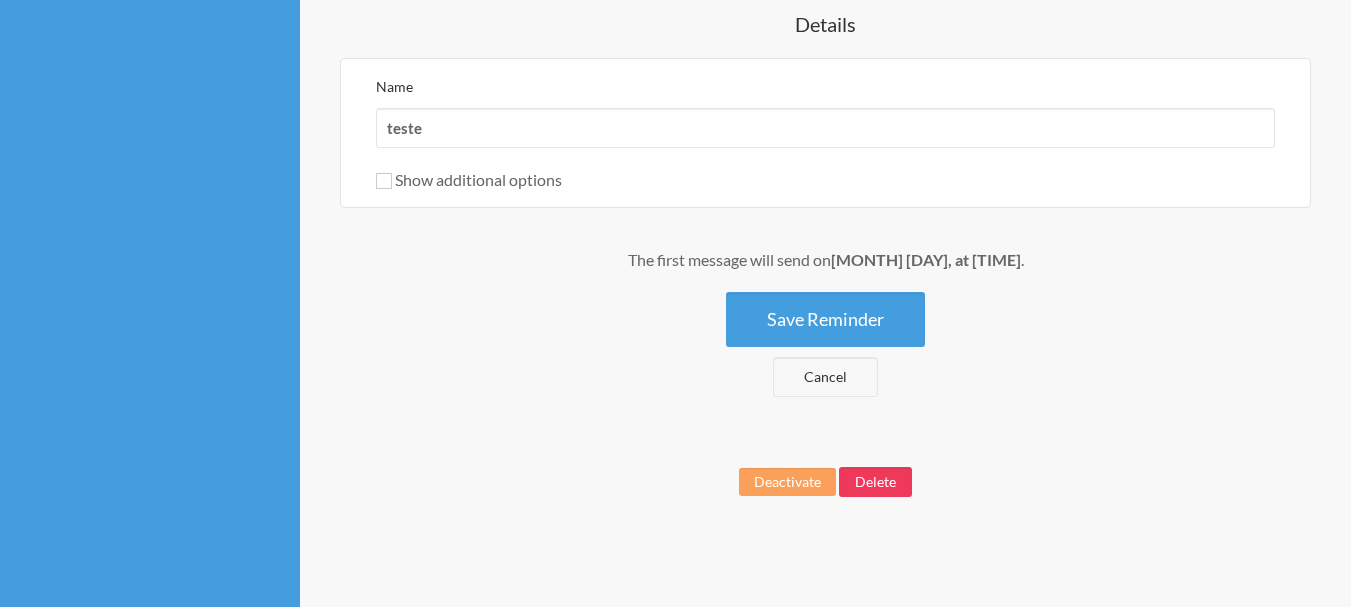 click on "Delete" at bounding box center (875, 482) 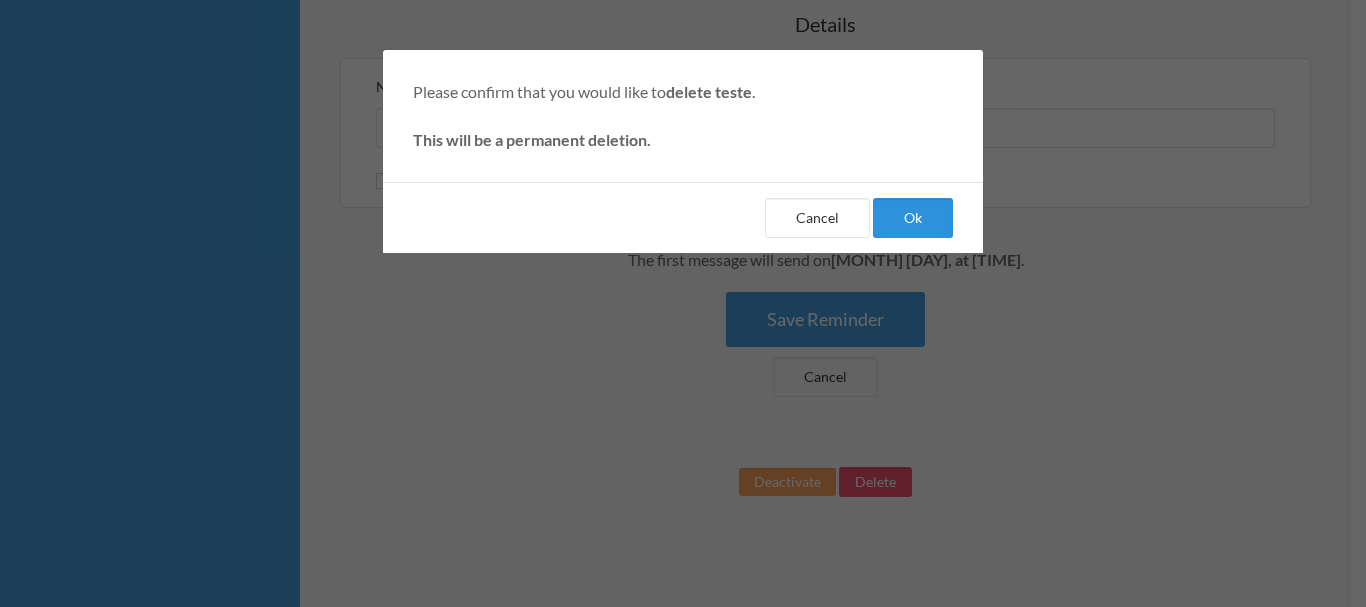 click on "Ok" at bounding box center [913, 218] 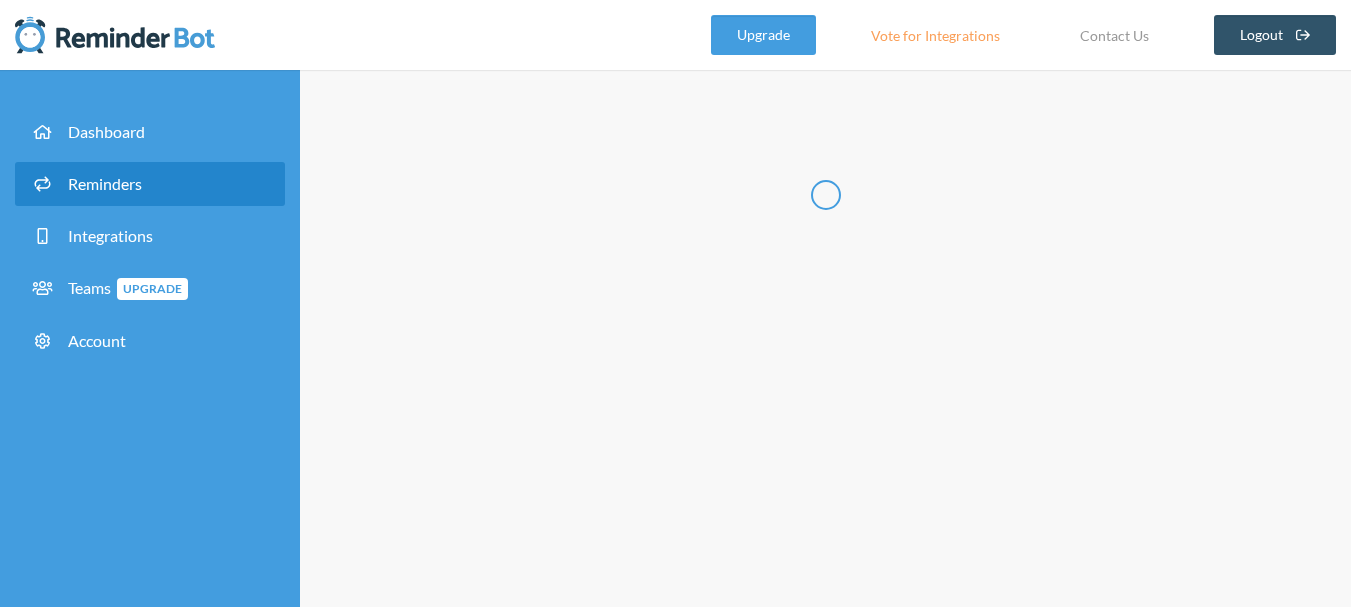 scroll, scrollTop: 0, scrollLeft: 0, axis: both 